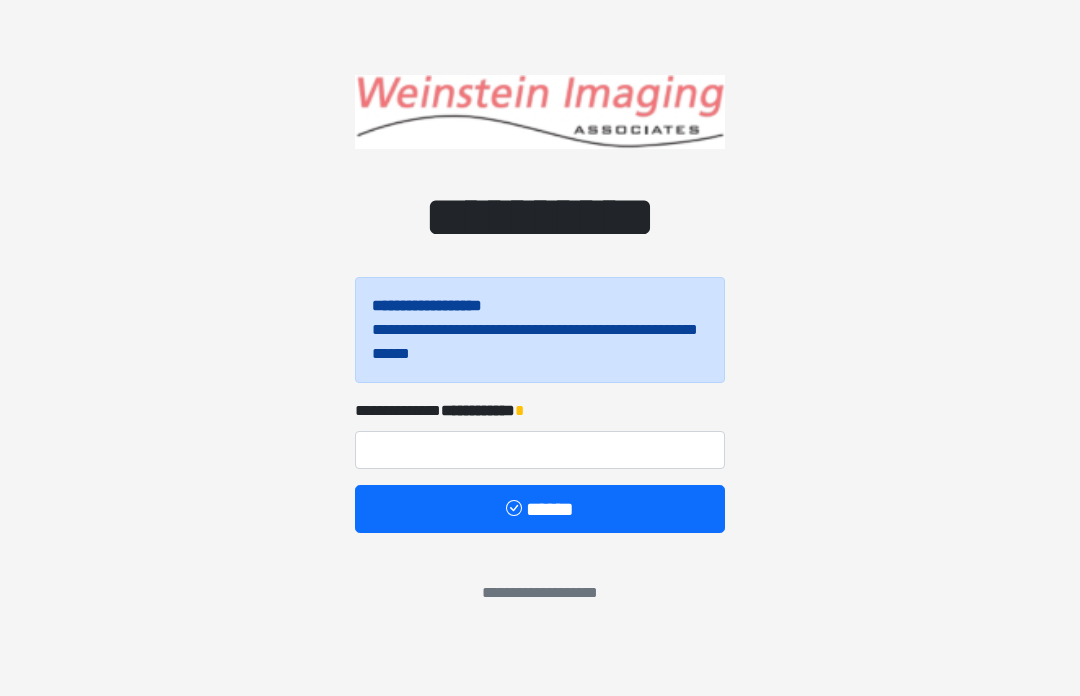 scroll, scrollTop: 0, scrollLeft: 0, axis: both 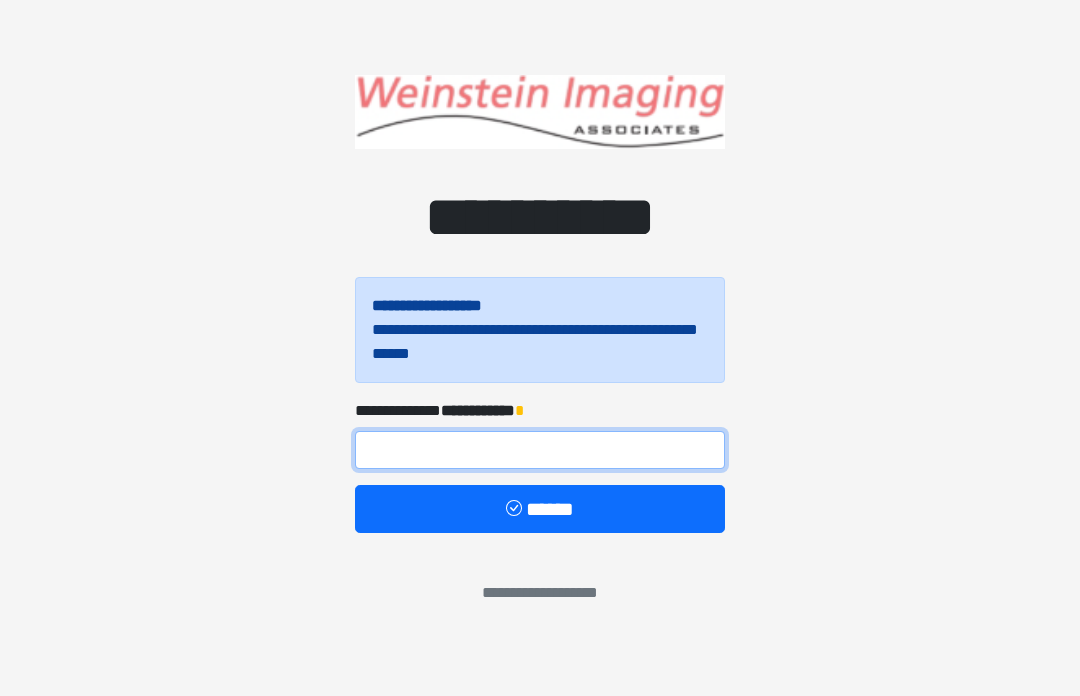 click at bounding box center [540, 450] 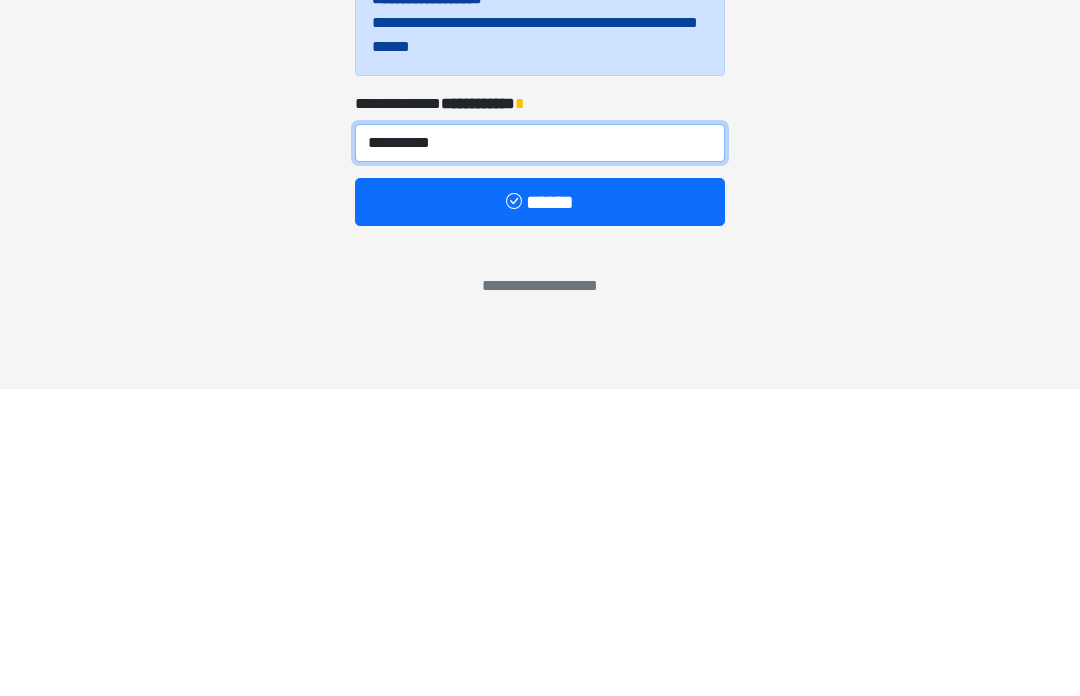 type on "**********" 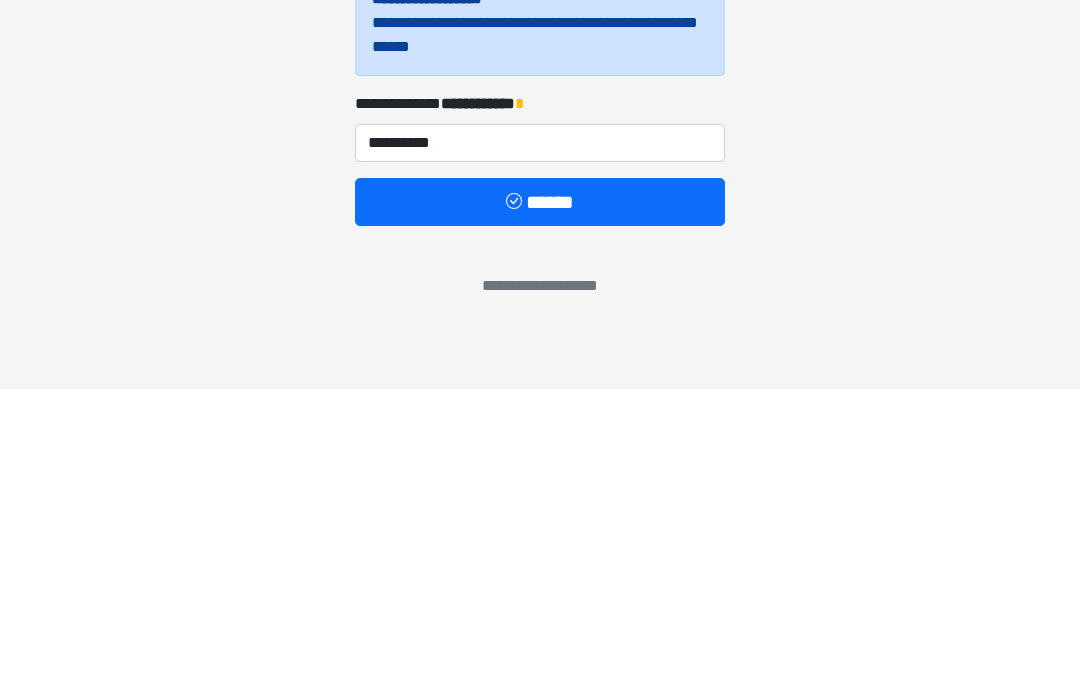 click on "******" at bounding box center (540, 509) 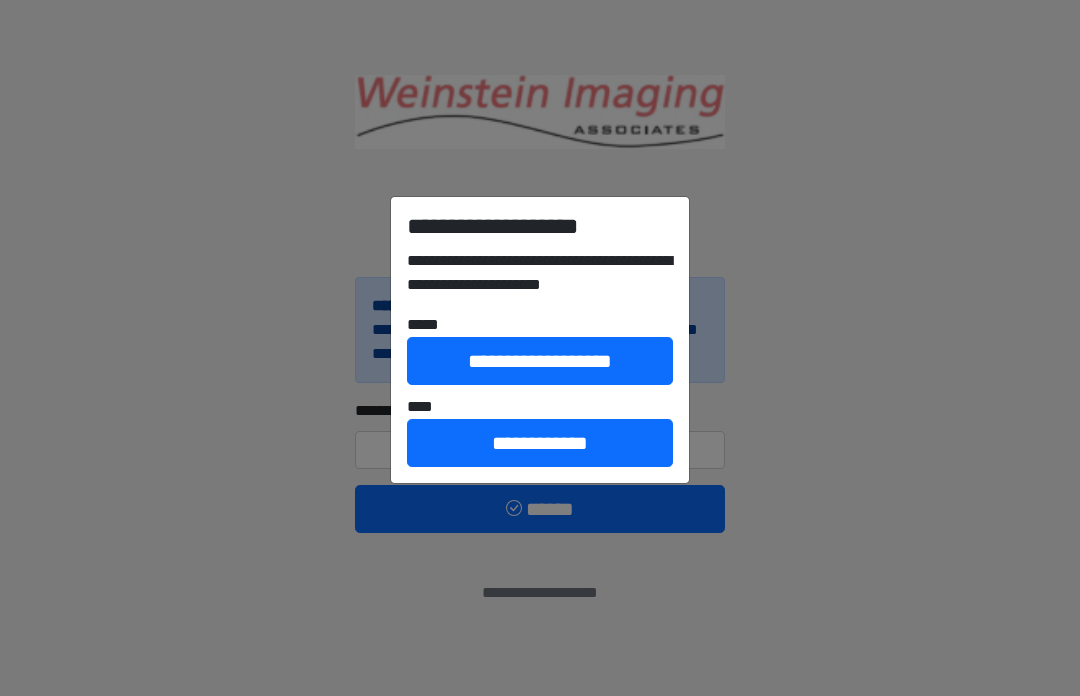 click on "**********" at bounding box center [540, 348] 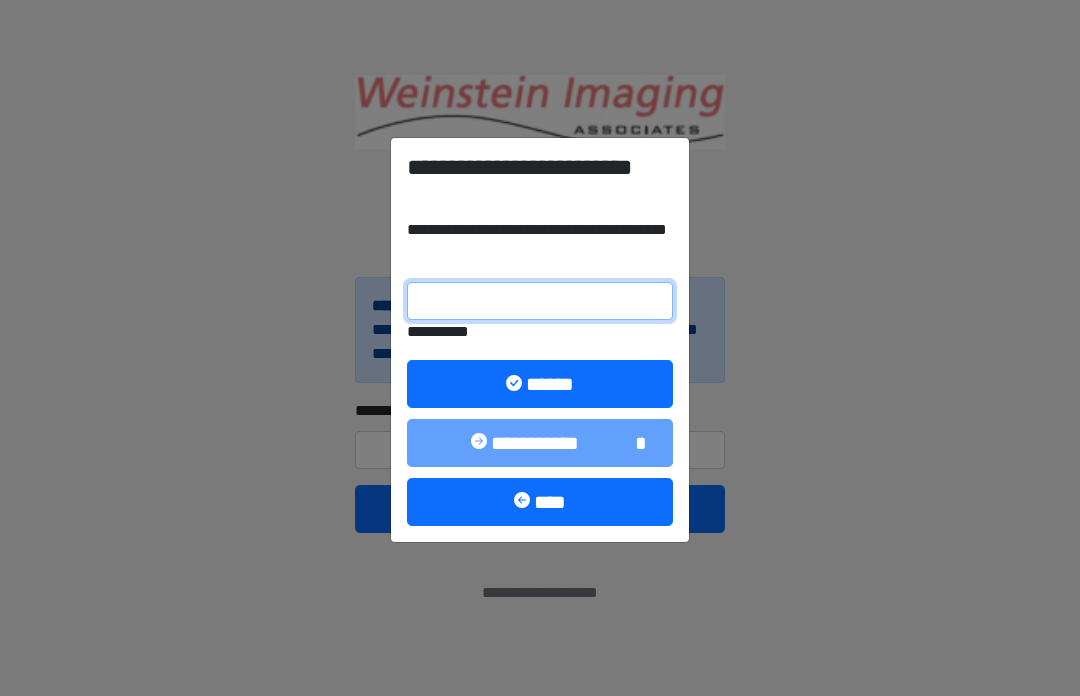 click on "**********" at bounding box center (540, 301) 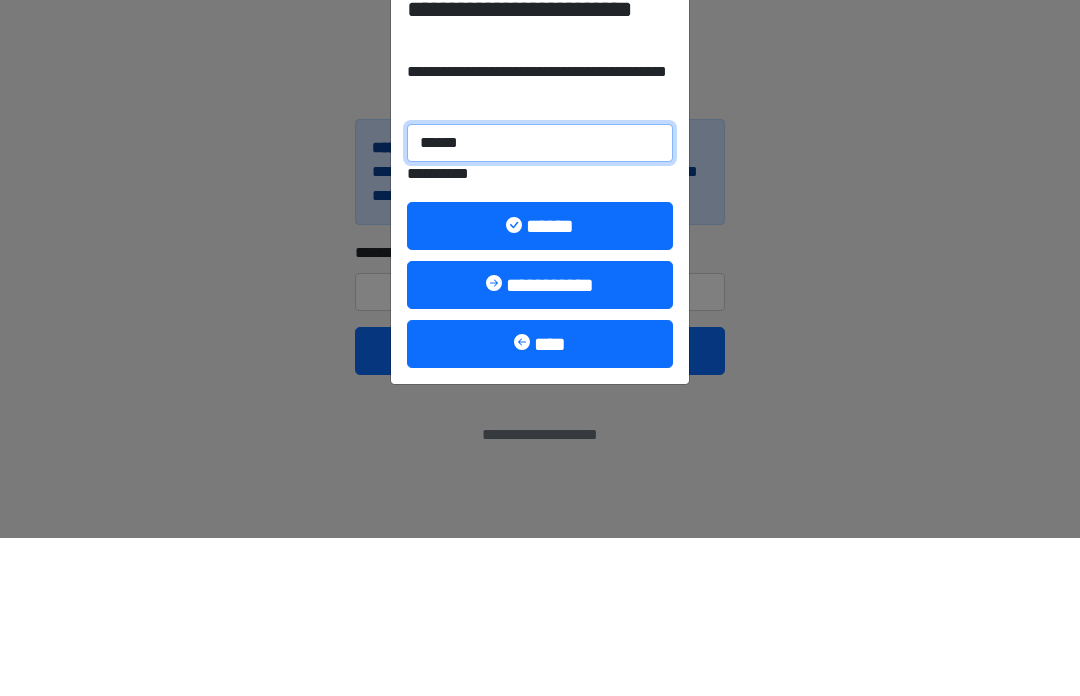 type on "******" 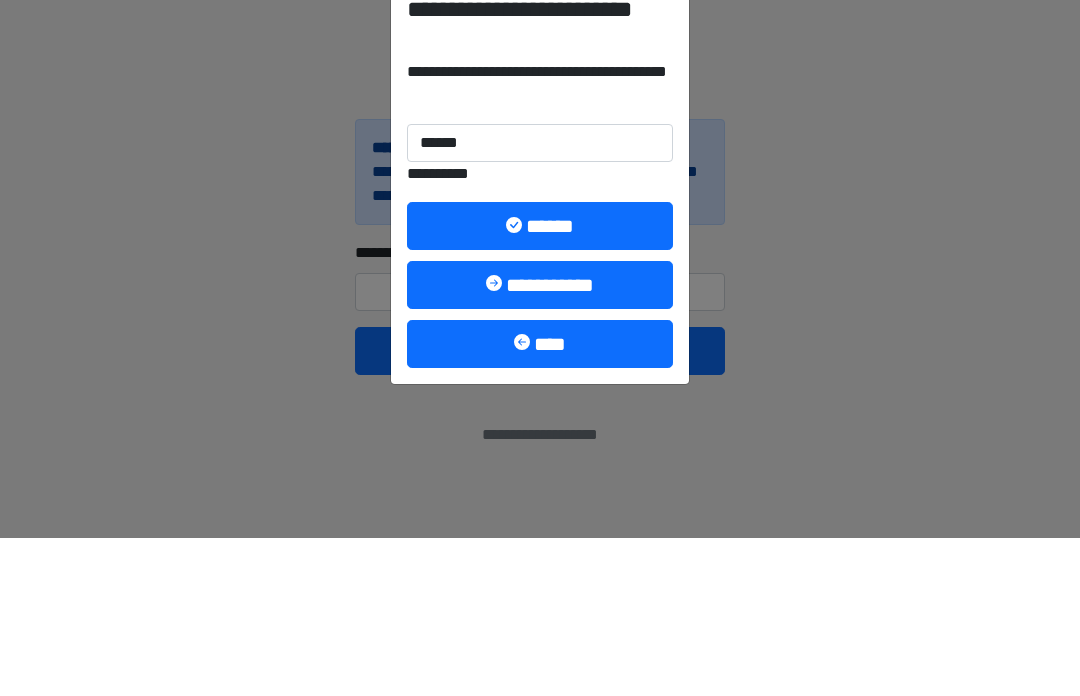 click on "******" at bounding box center (540, 384) 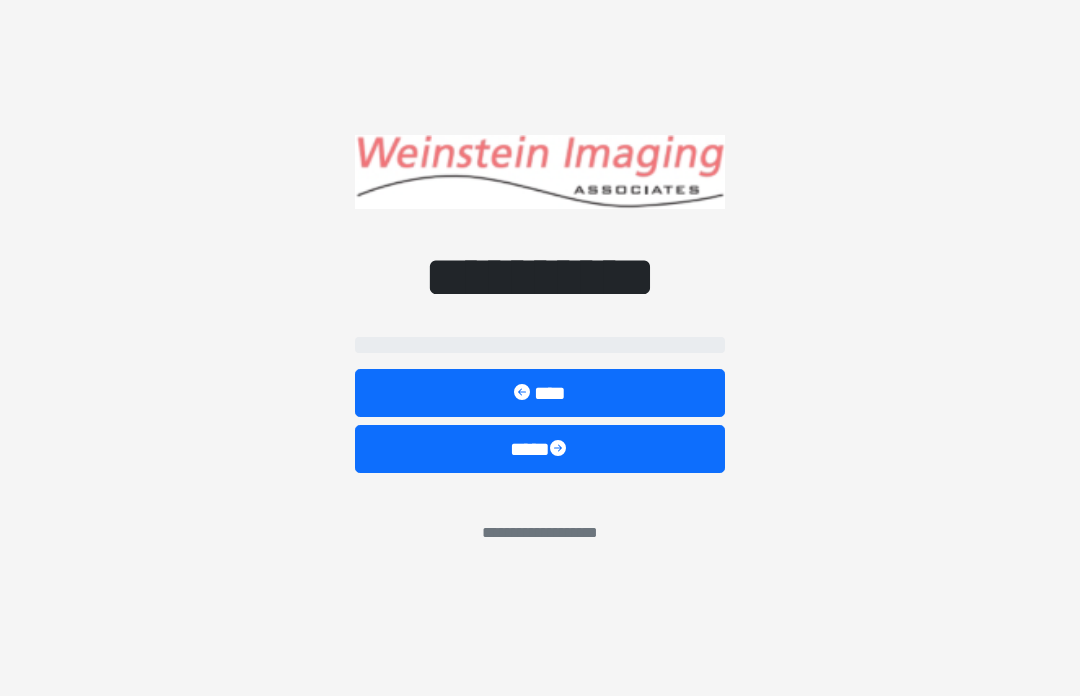select on "*****" 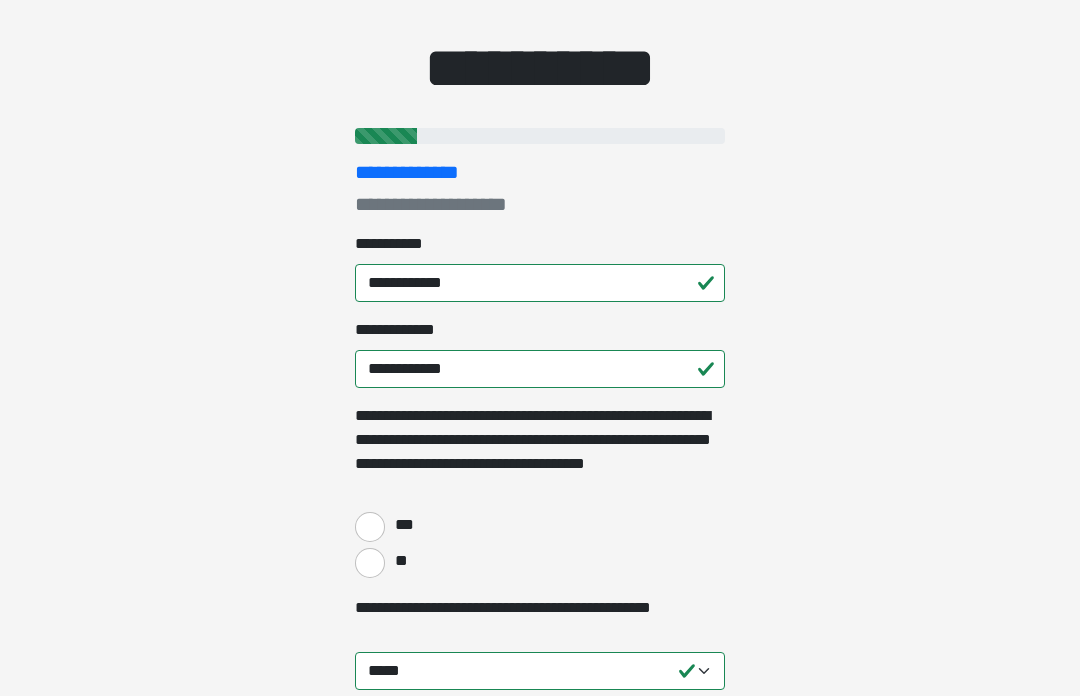 scroll, scrollTop: 158, scrollLeft: 0, axis: vertical 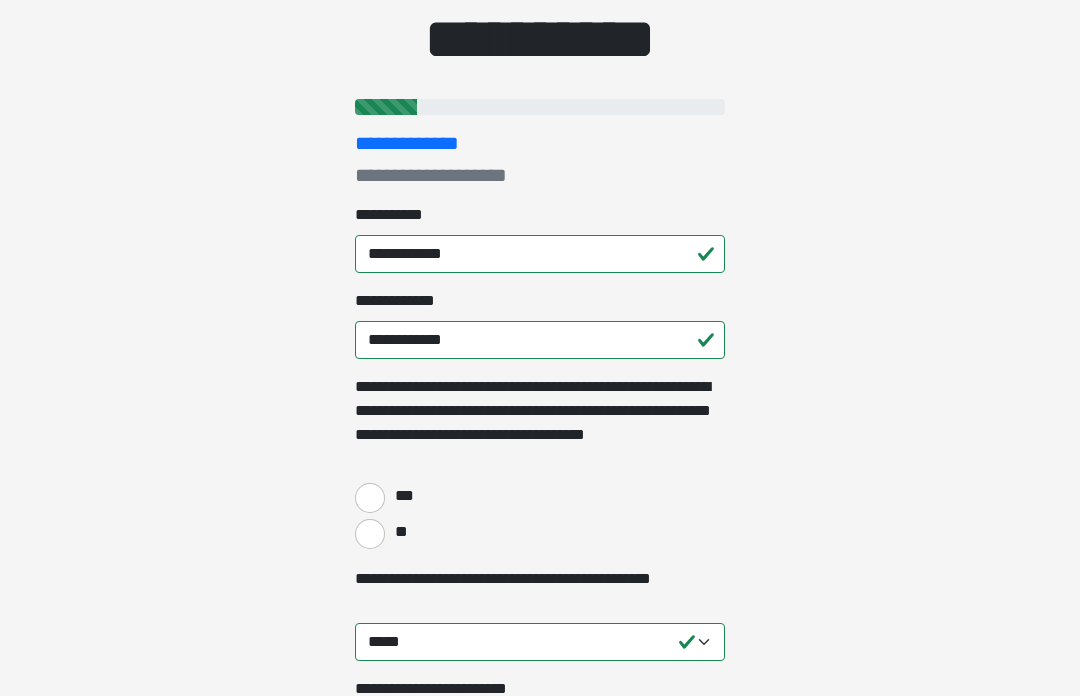 click on "**" at bounding box center [400, 532] 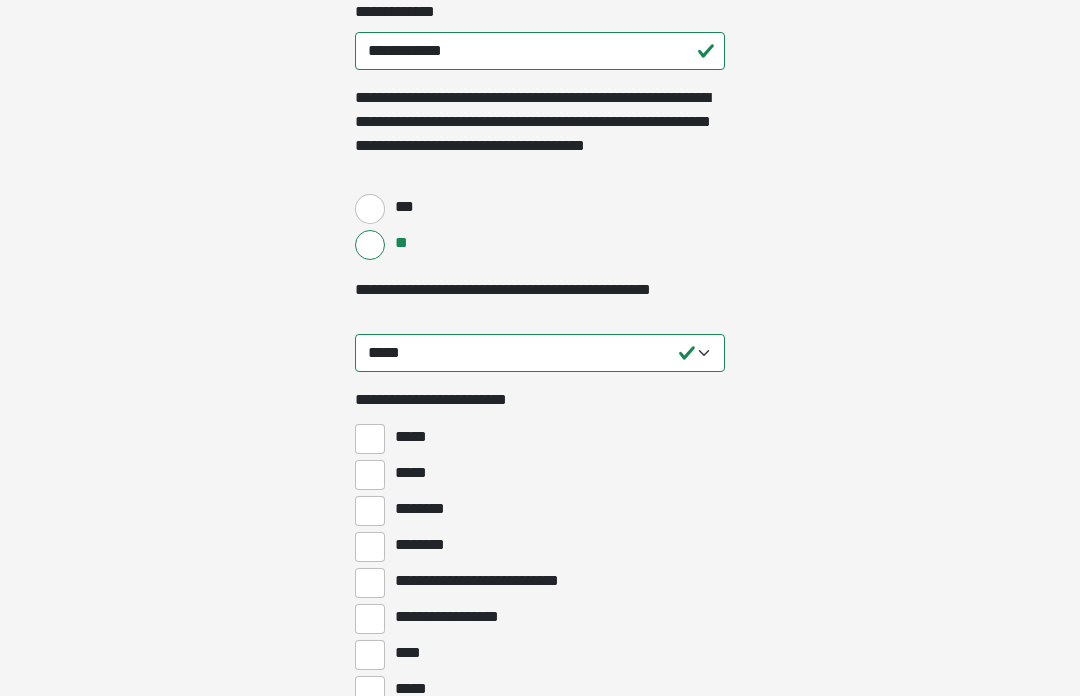 scroll, scrollTop: 490, scrollLeft: 0, axis: vertical 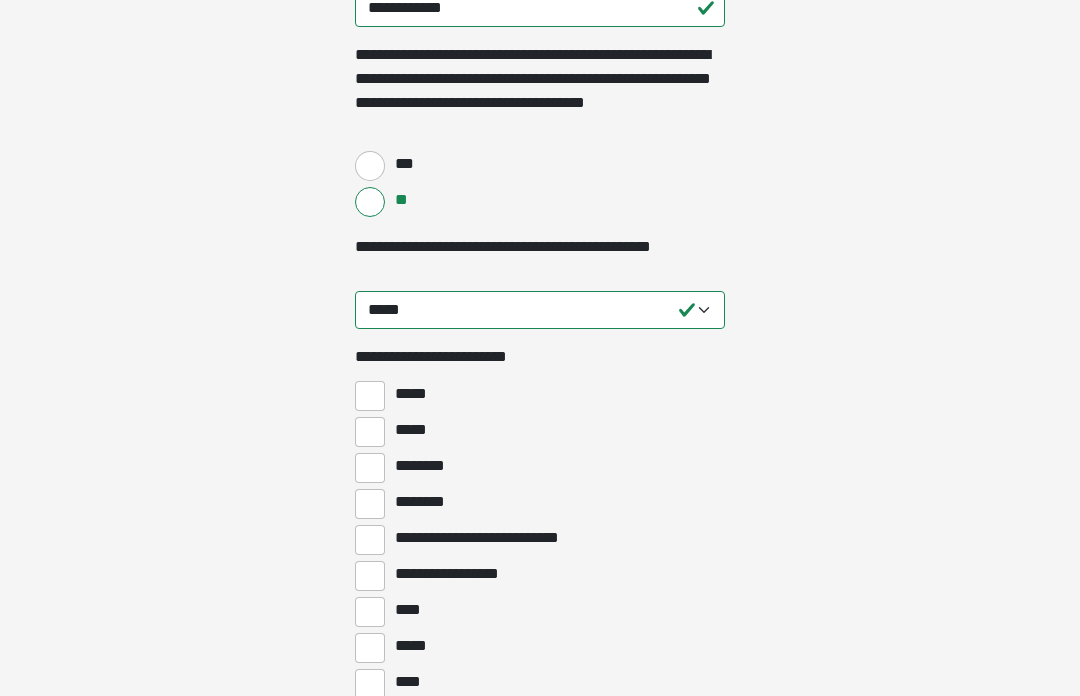 click on "**********" at bounding box center [540, 311] 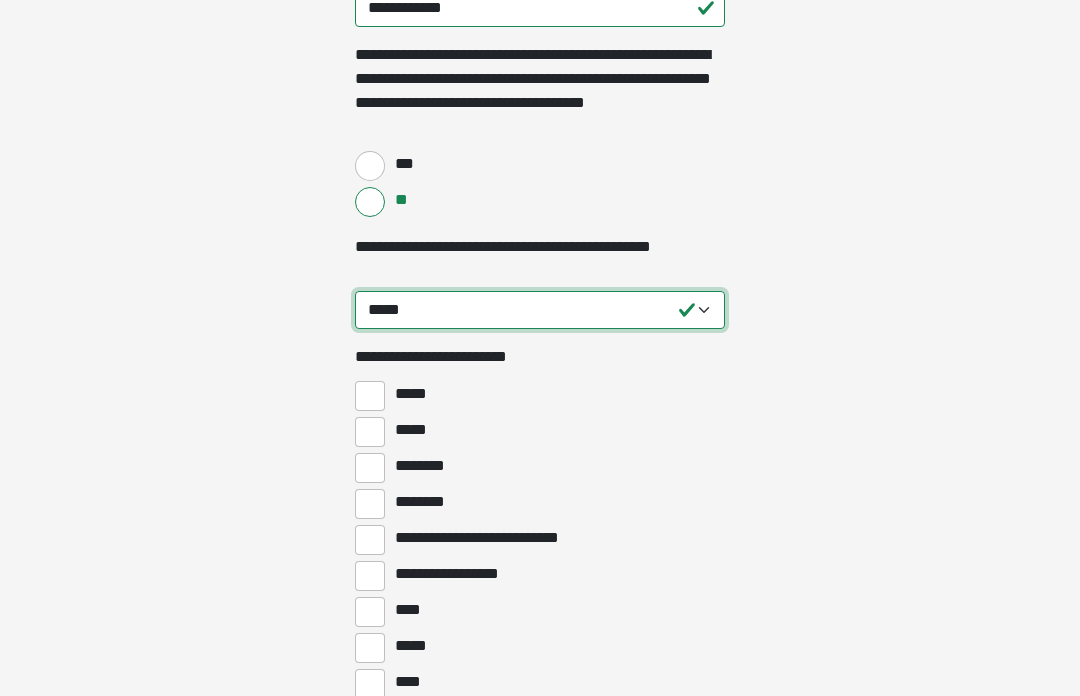 scroll, scrollTop: 491, scrollLeft: 0, axis: vertical 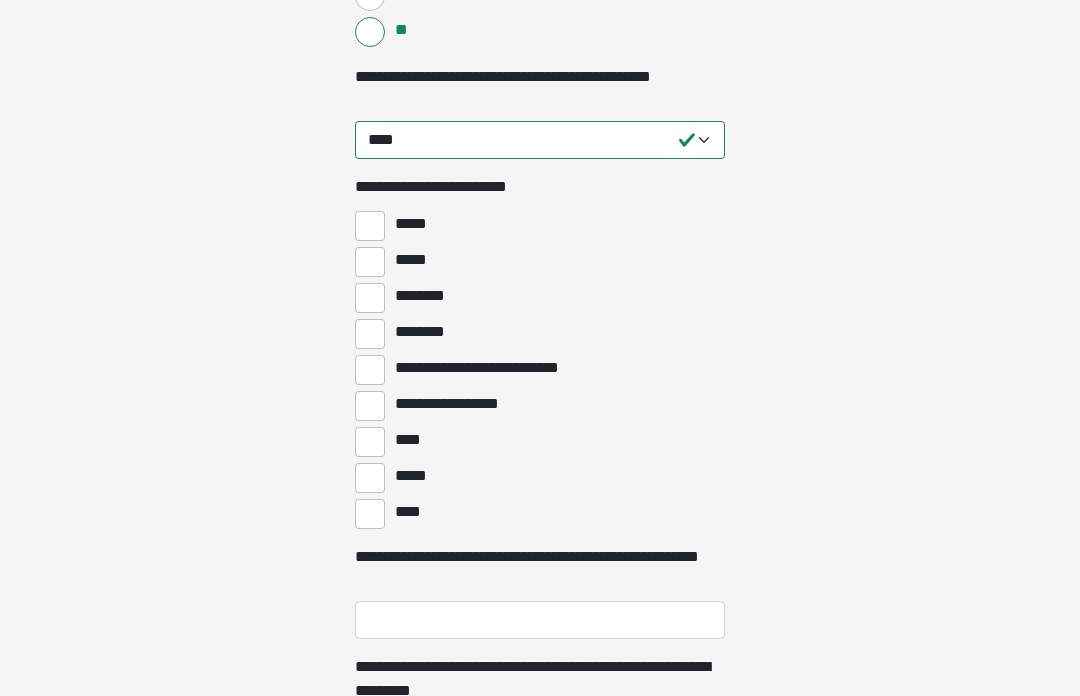 click on "********" at bounding box center [370, 299] 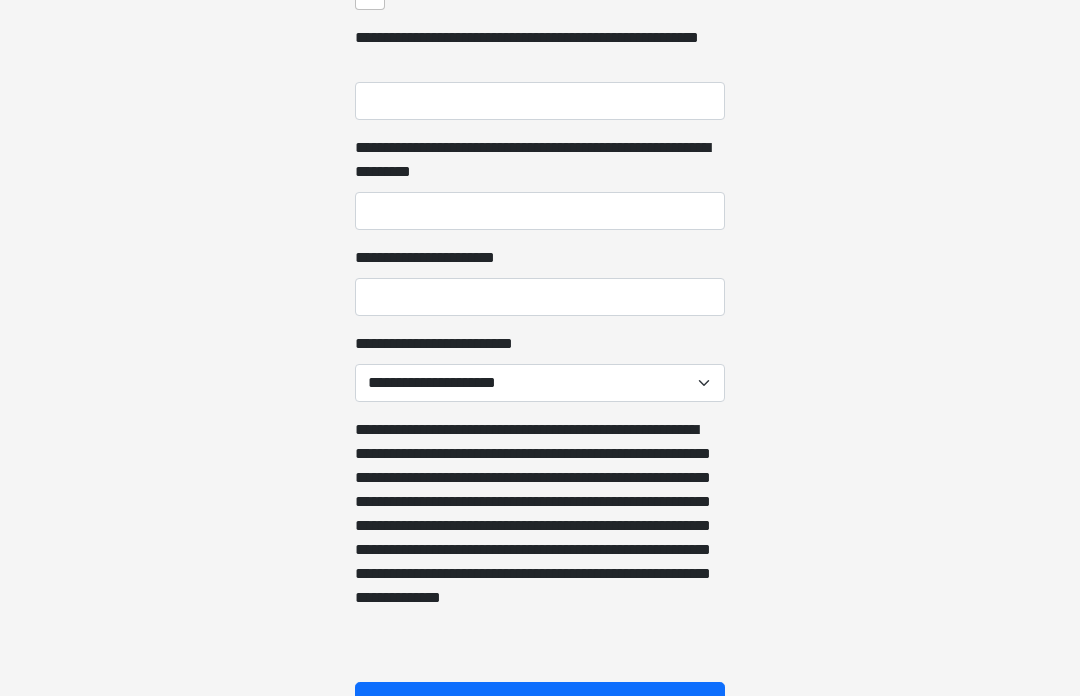 scroll, scrollTop: 1181, scrollLeft: 0, axis: vertical 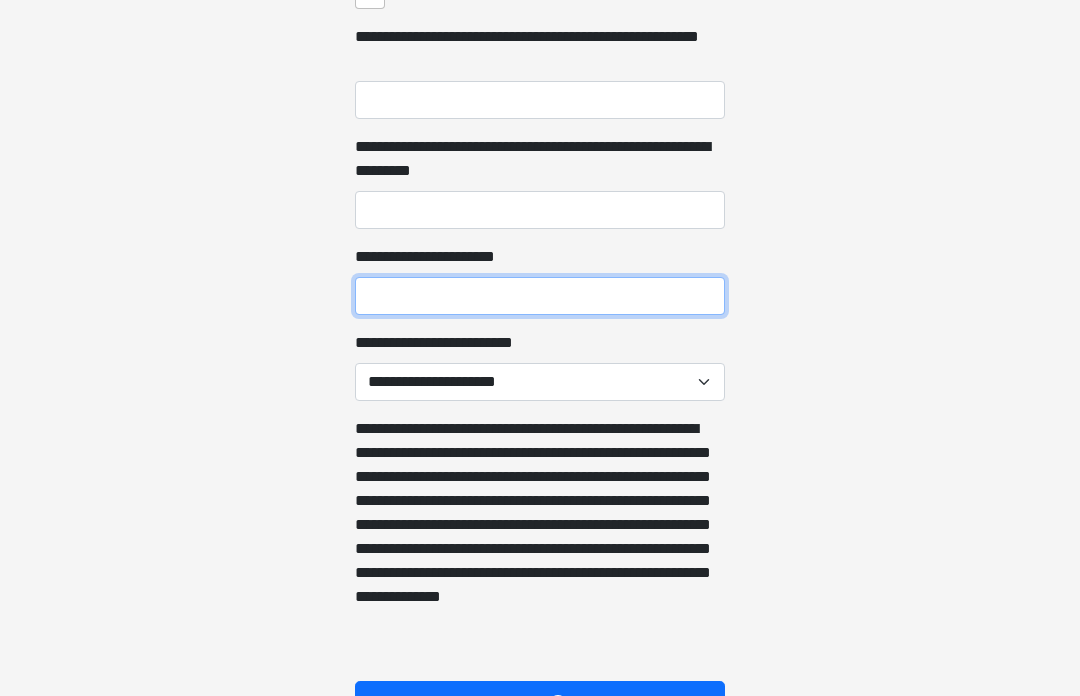 click on "**********" at bounding box center (540, 296) 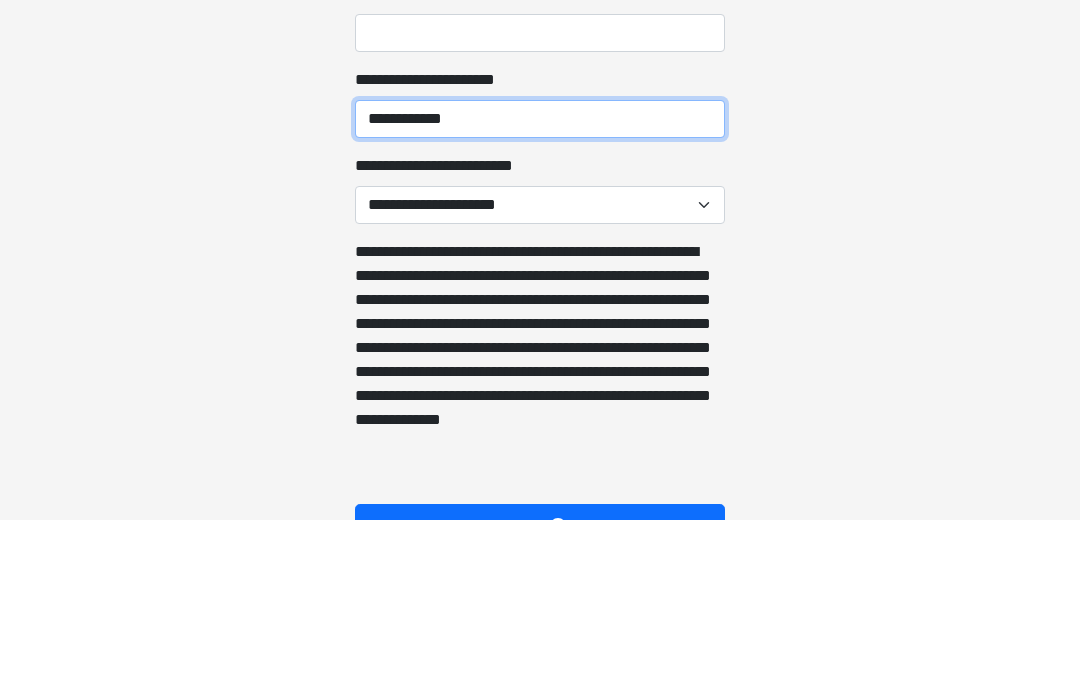 type on "**********" 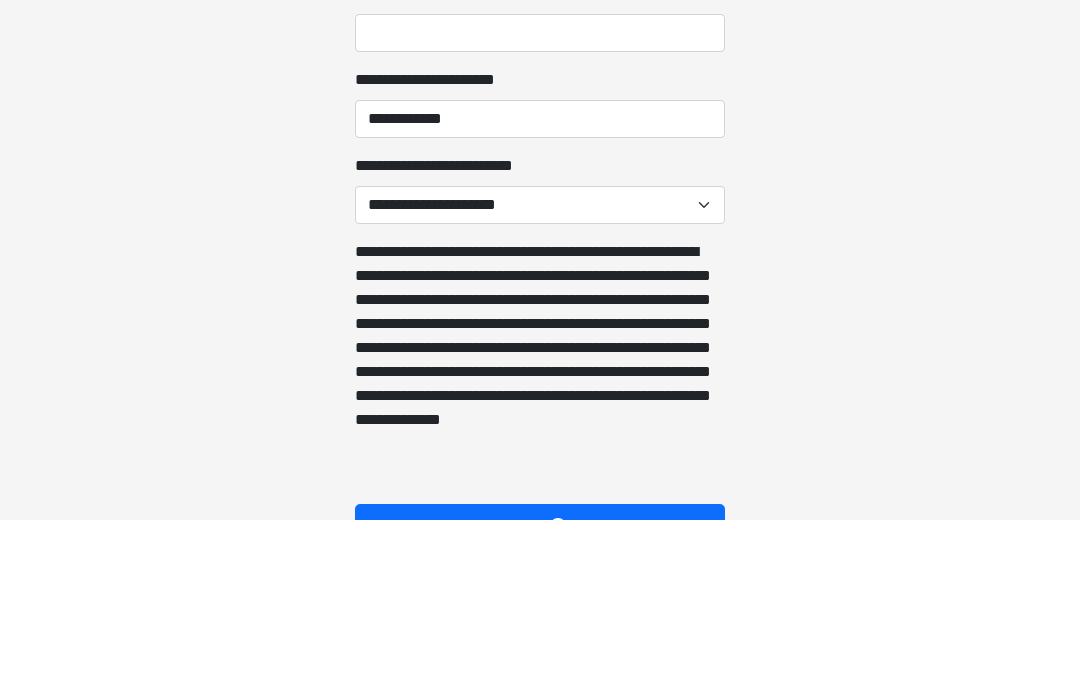 click on "**********" at bounding box center (540, 382) 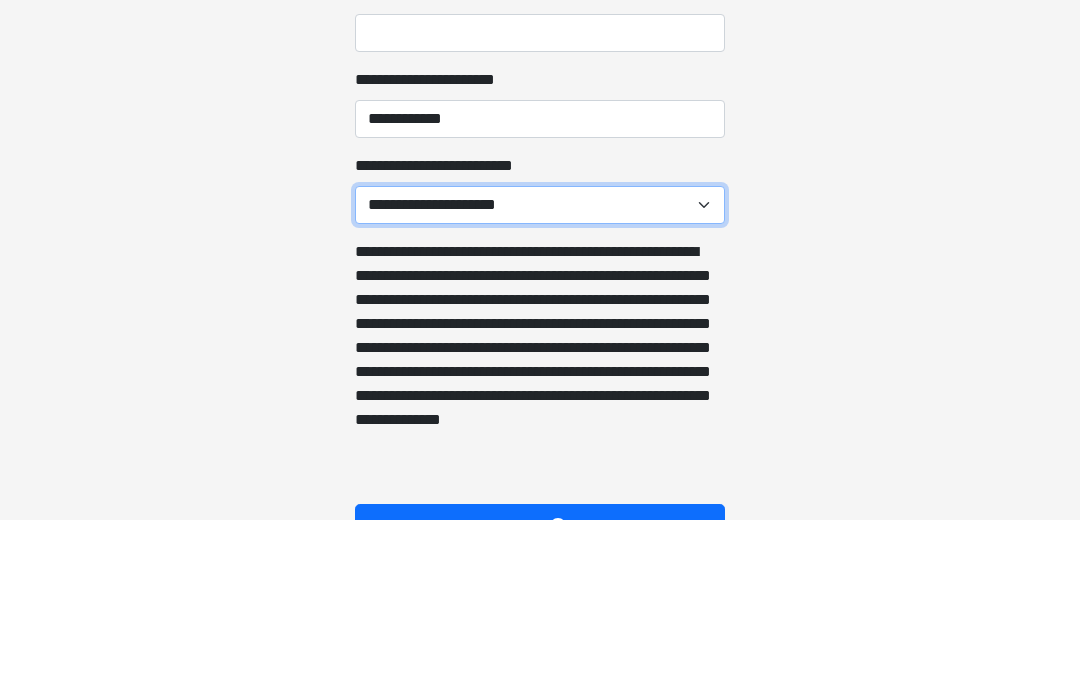 scroll, scrollTop: 1248, scrollLeft: 0, axis: vertical 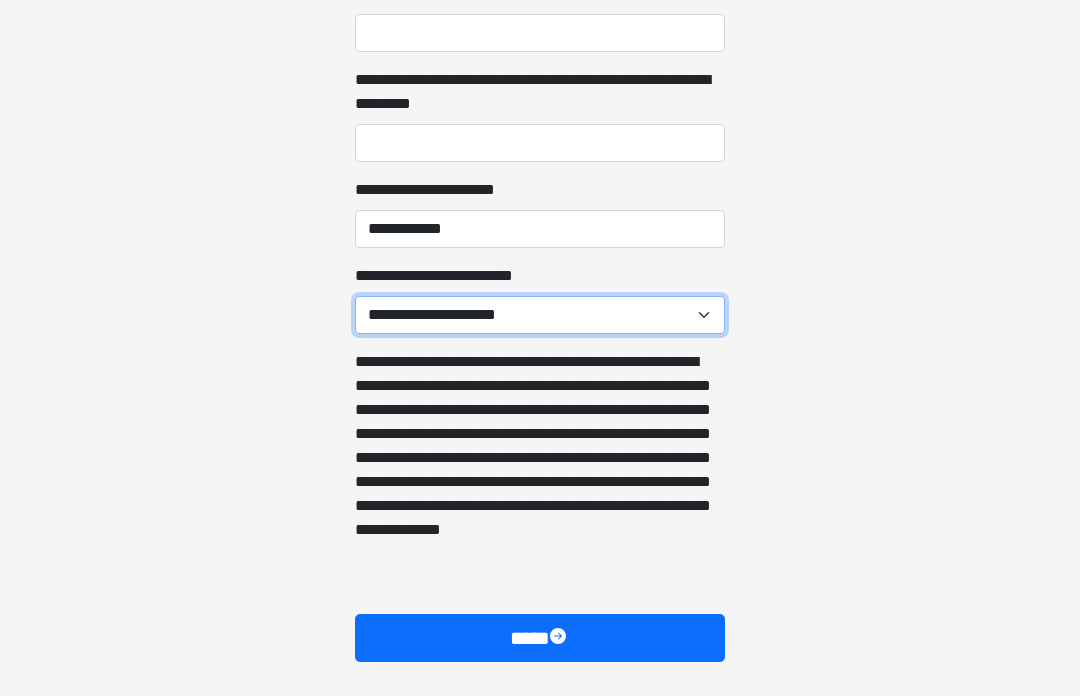 select on "******" 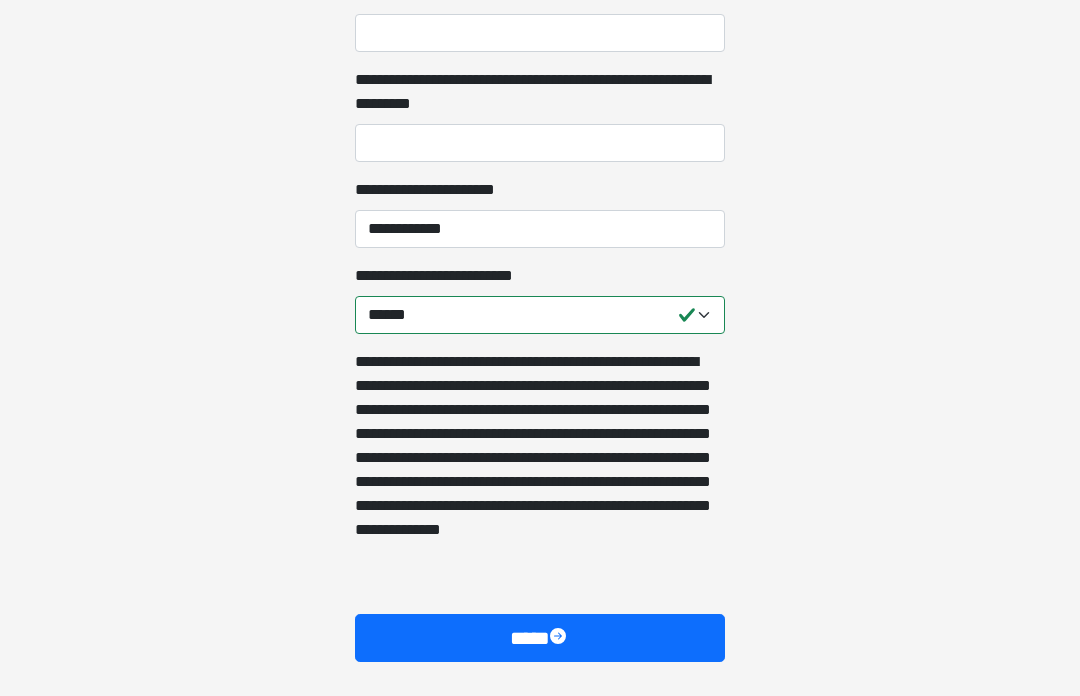 click on "****" at bounding box center [540, 638] 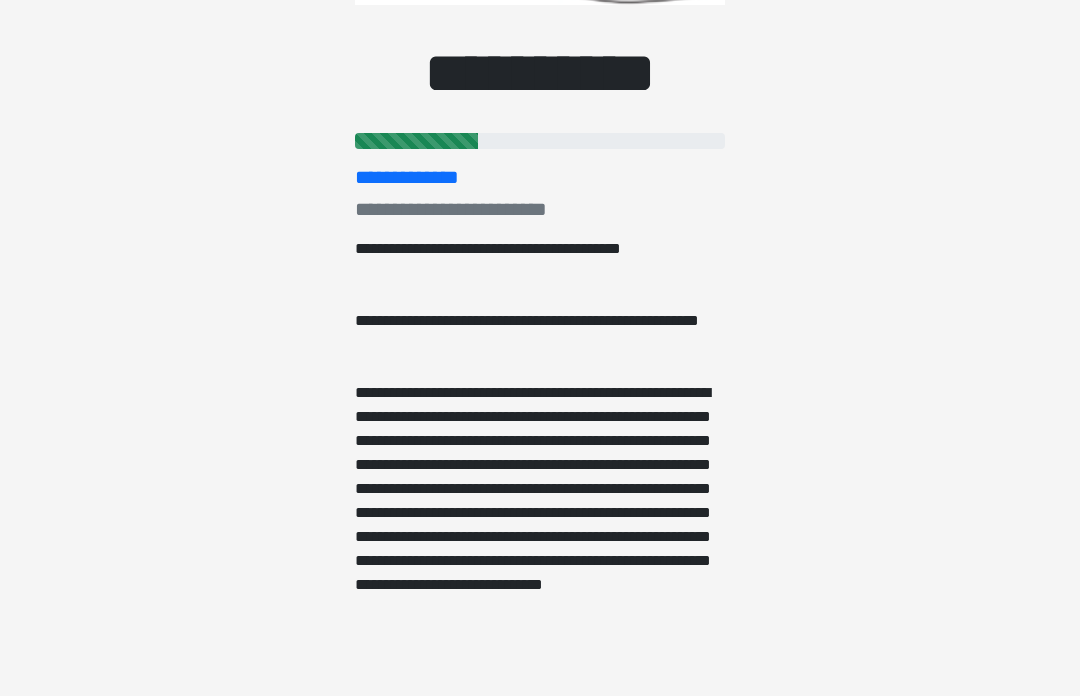 scroll, scrollTop: 0, scrollLeft: 0, axis: both 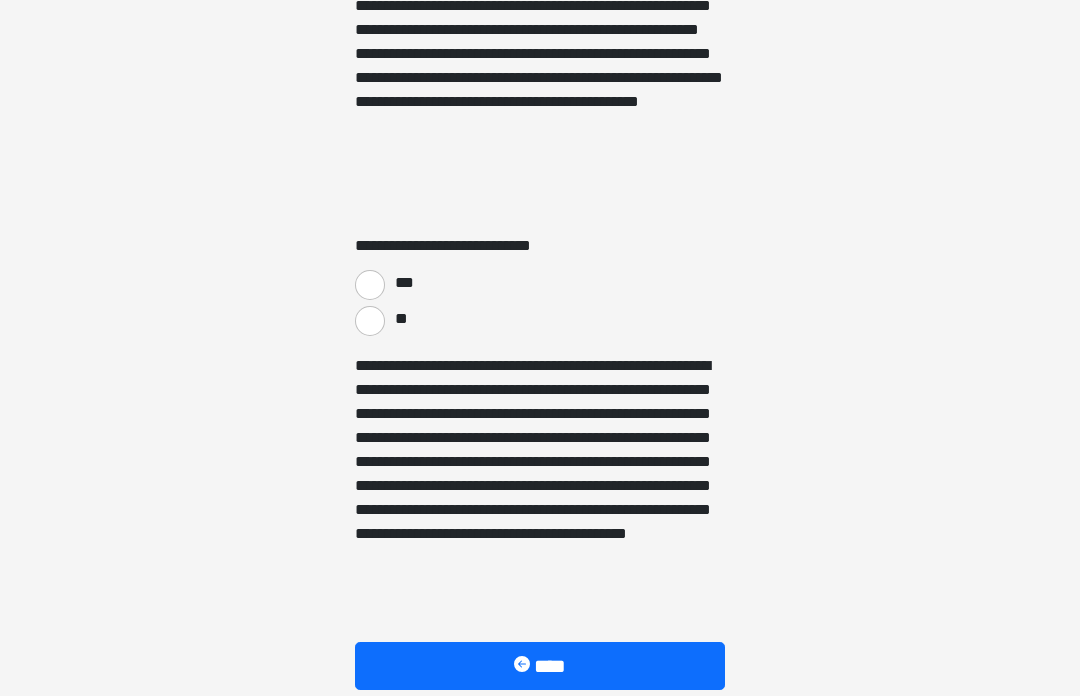 click on "**" at bounding box center [370, 322] 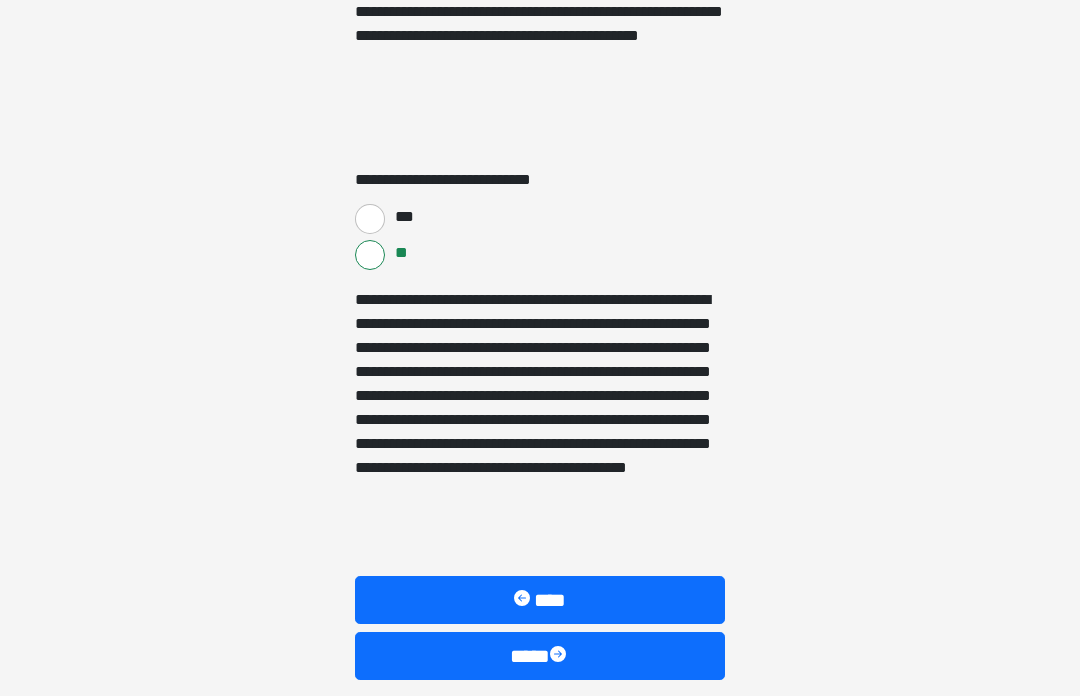 scroll, scrollTop: 3490, scrollLeft: 0, axis: vertical 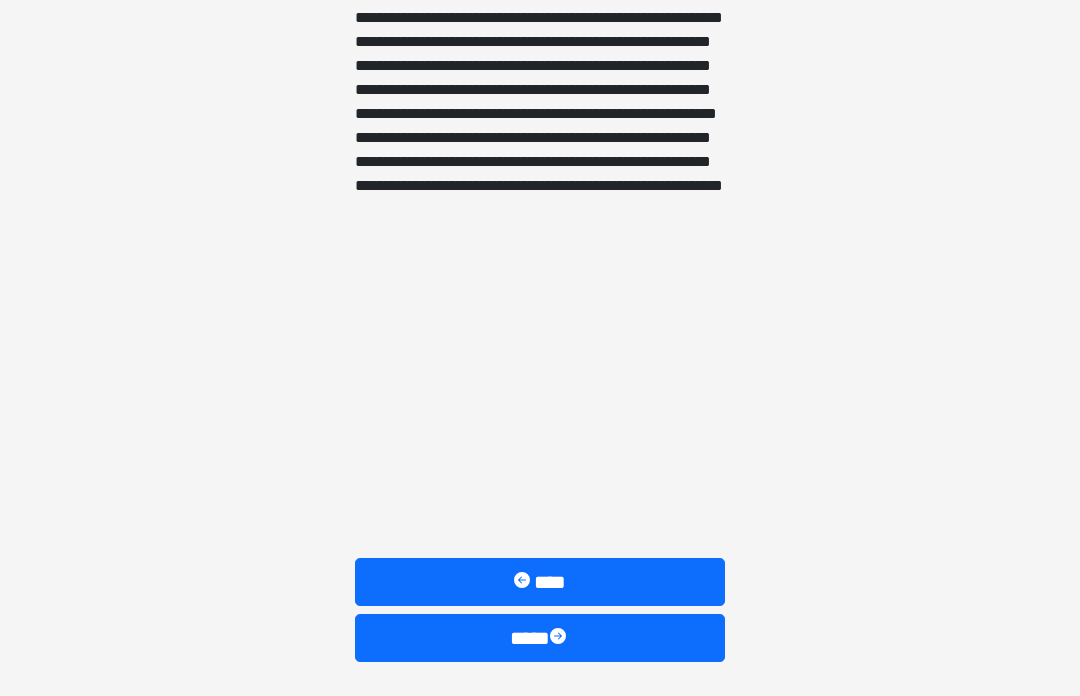 click at bounding box center [560, 638] 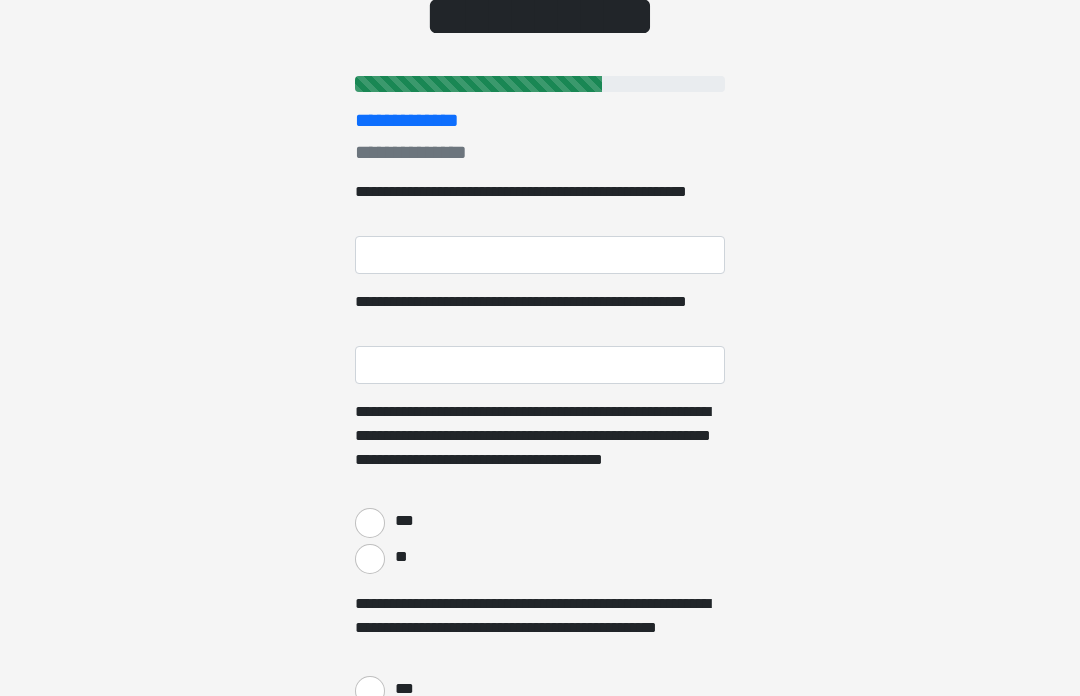 scroll, scrollTop: 0, scrollLeft: 0, axis: both 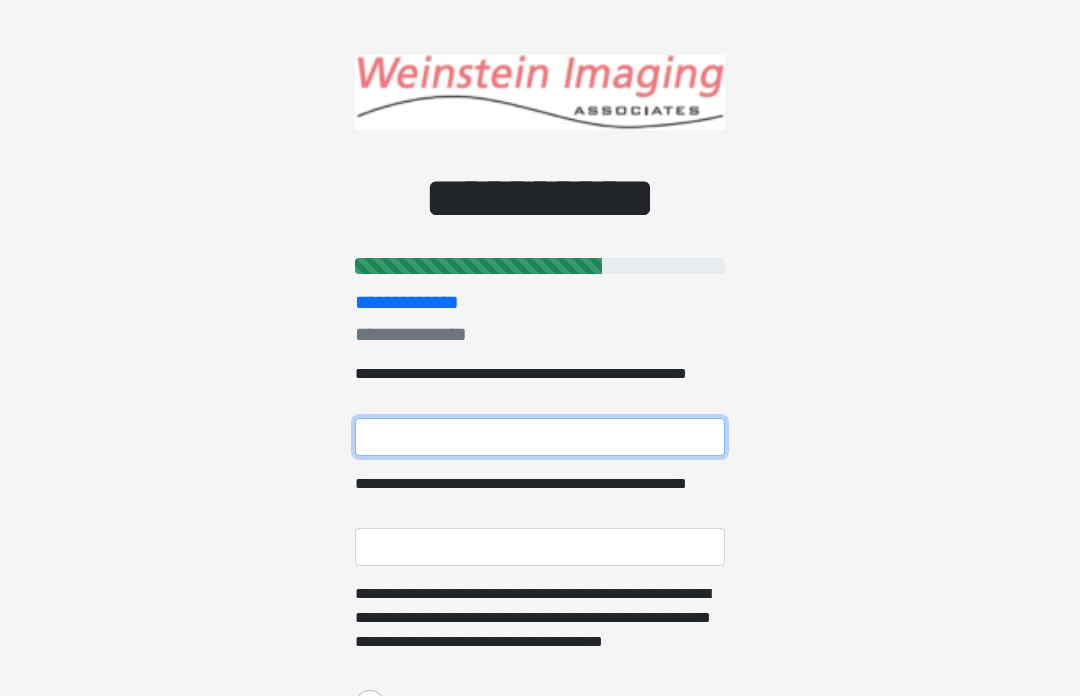 click on "**********" at bounding box center [540, 437] 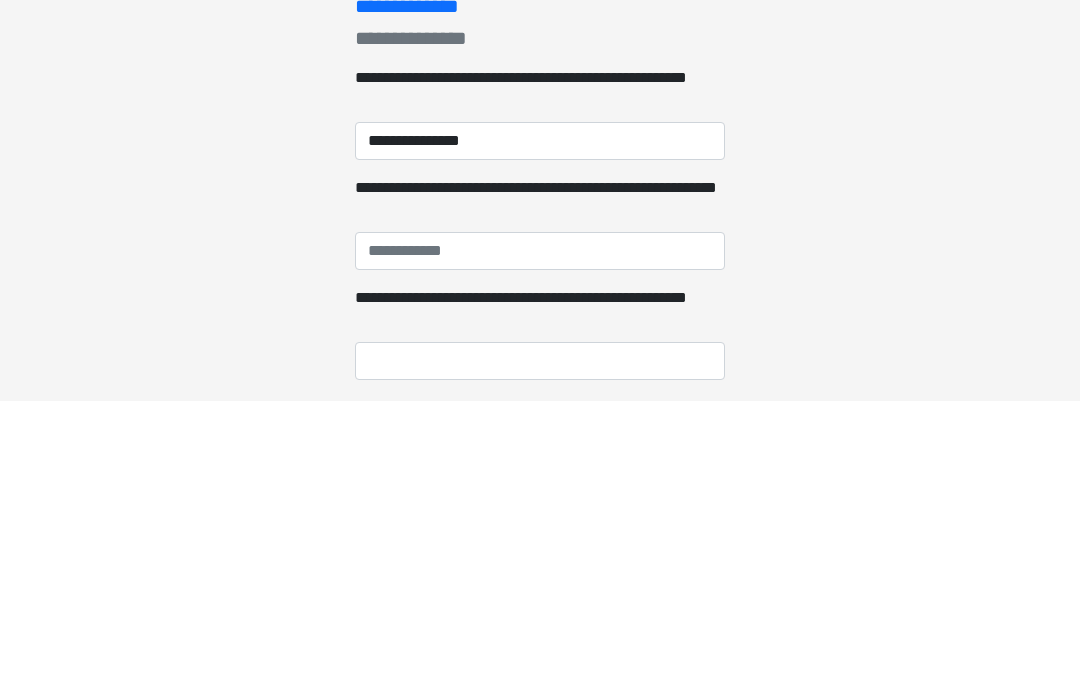click on "**********" at bounding box center (540, 547) 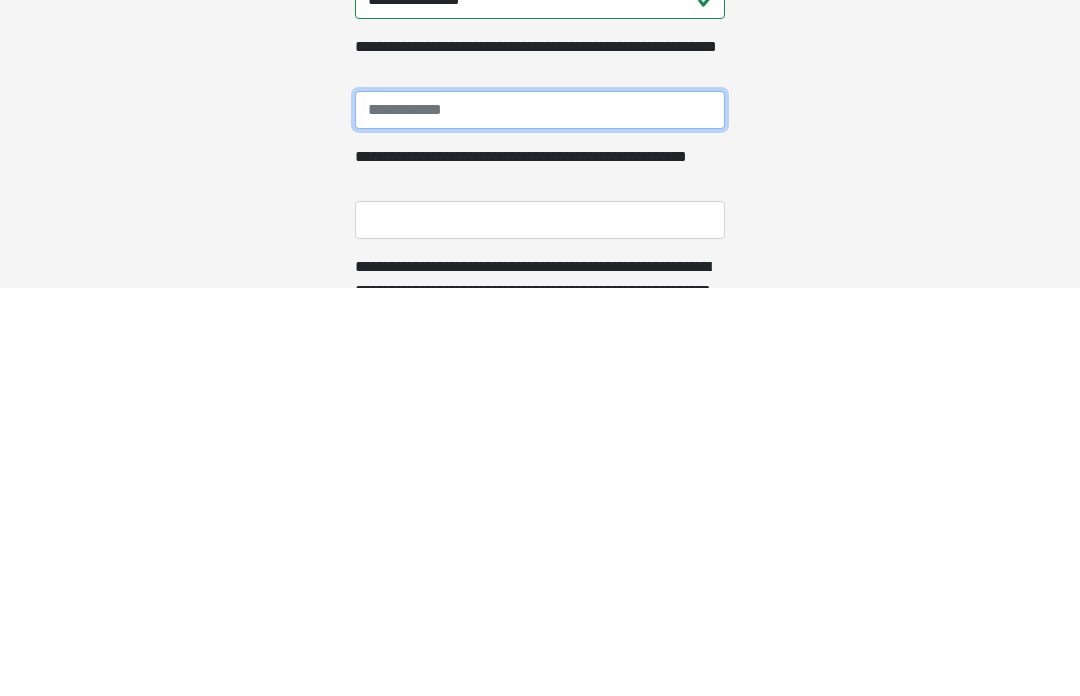 scroll, scrollTop: 32, scrollLeft: 0, axis: vertical 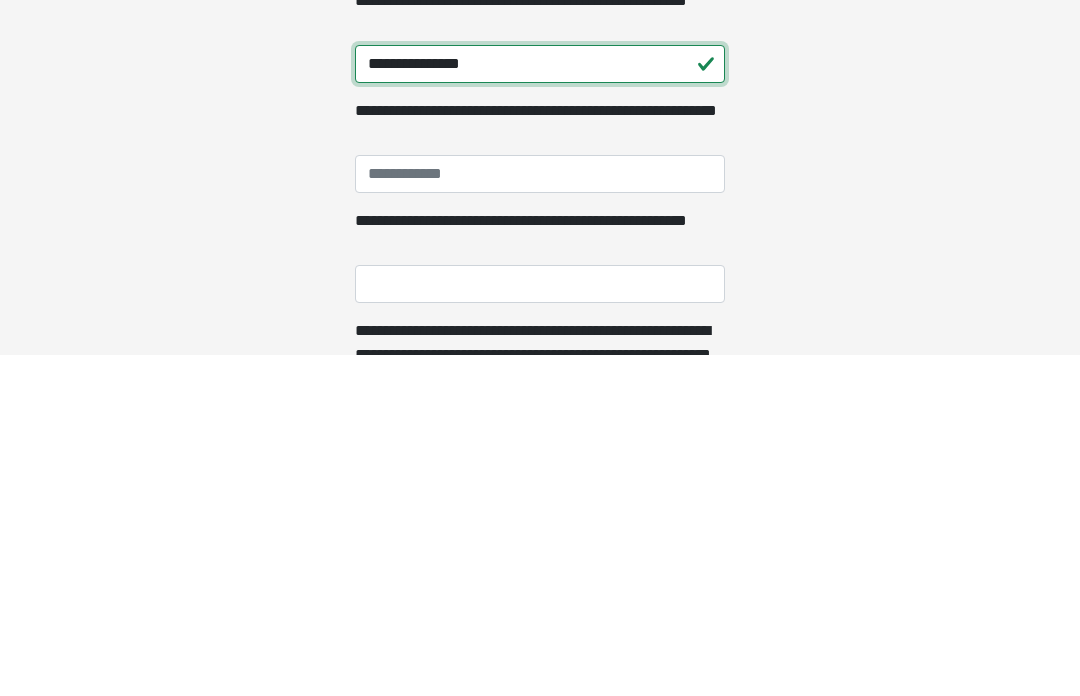 click on "**********" at bounding box center (540, 405) 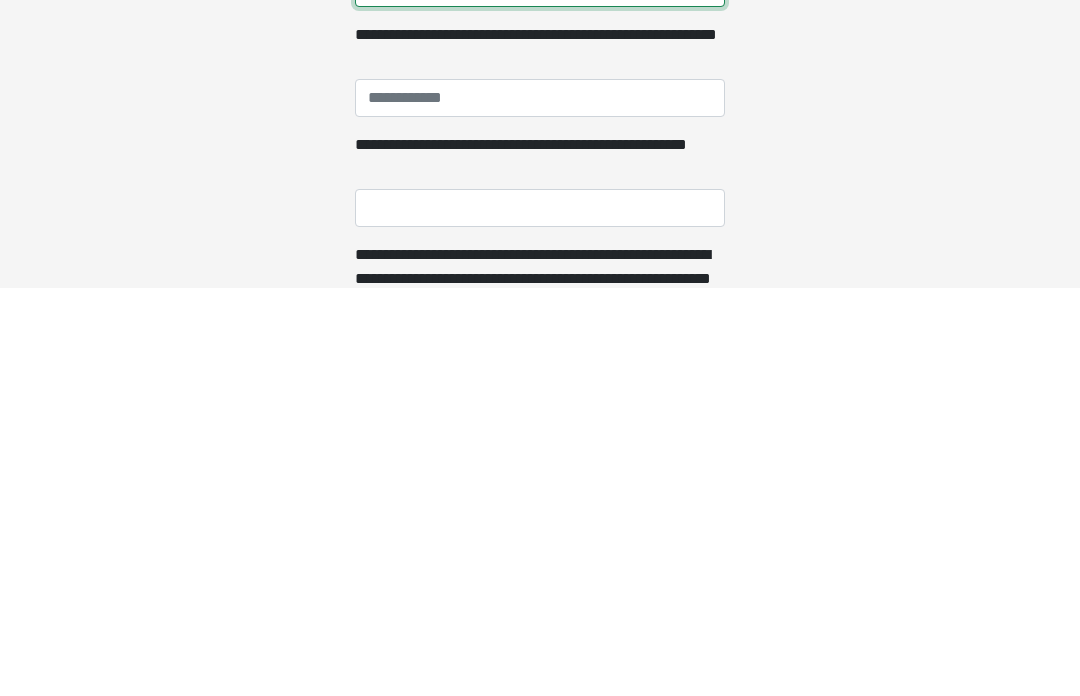 scroll, scrollTop: 41, scrollLeft: 0, axis: vertical 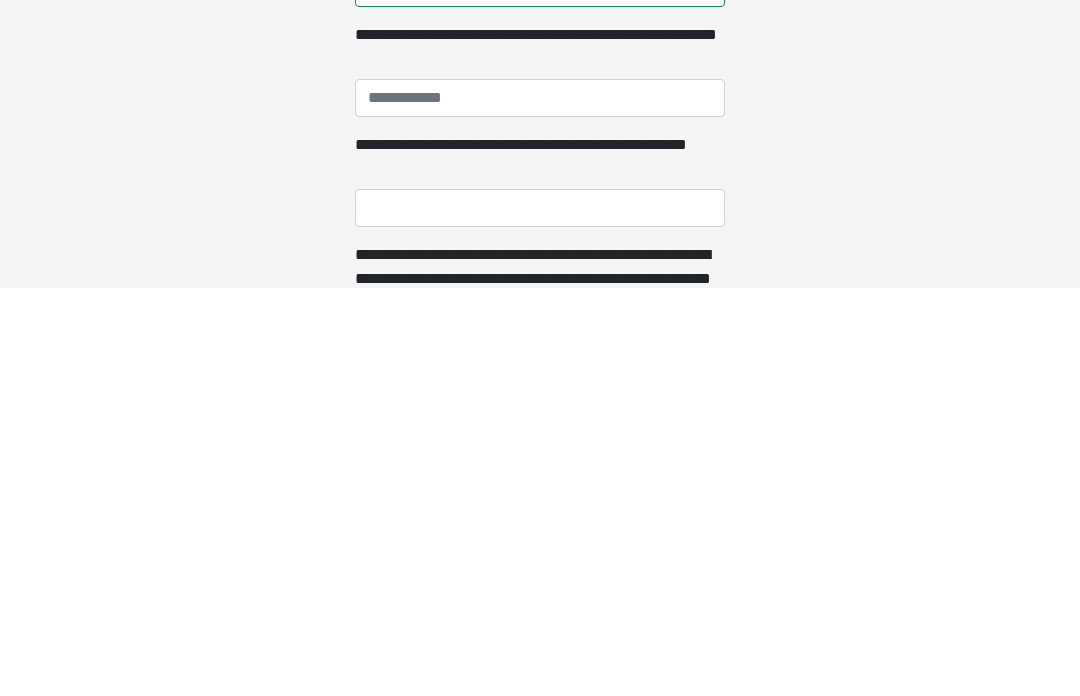 click on "**********" at bounding box center [540, 506] 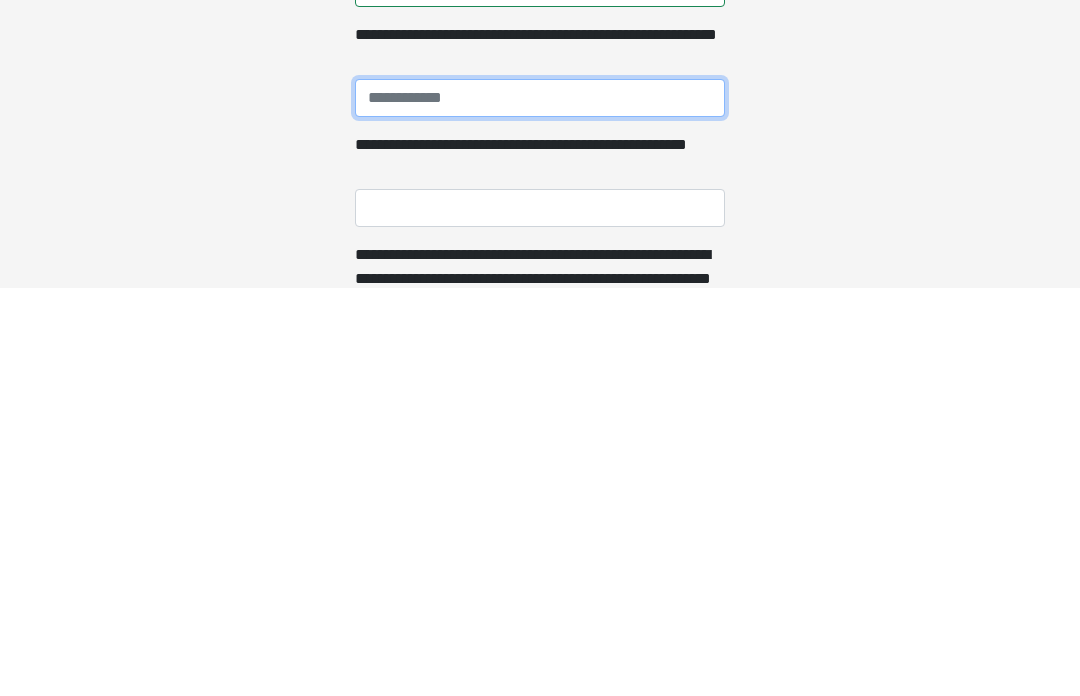 type on "*" 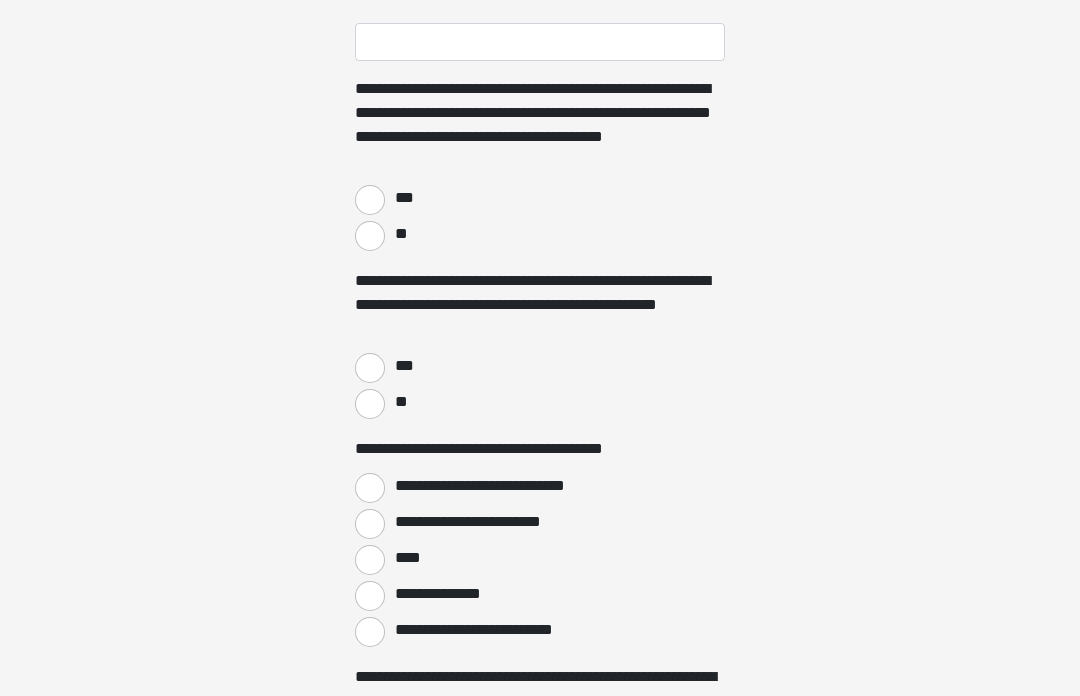 scroll, scrollTop: 611, scrollLeft: 0, axis: vertical 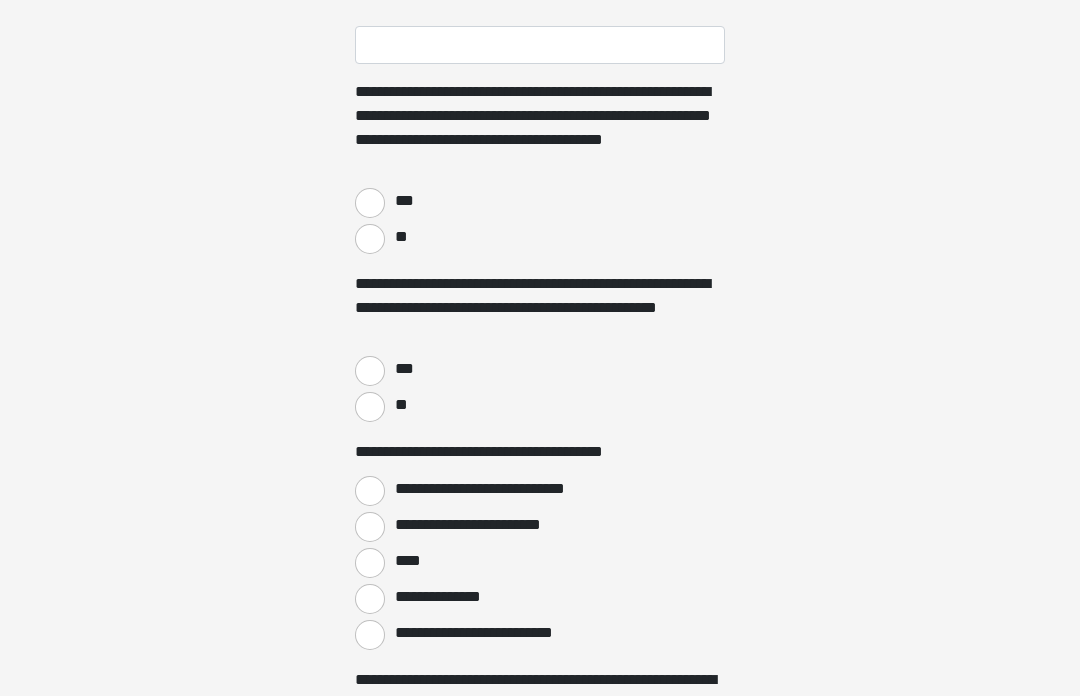 type on "**********" 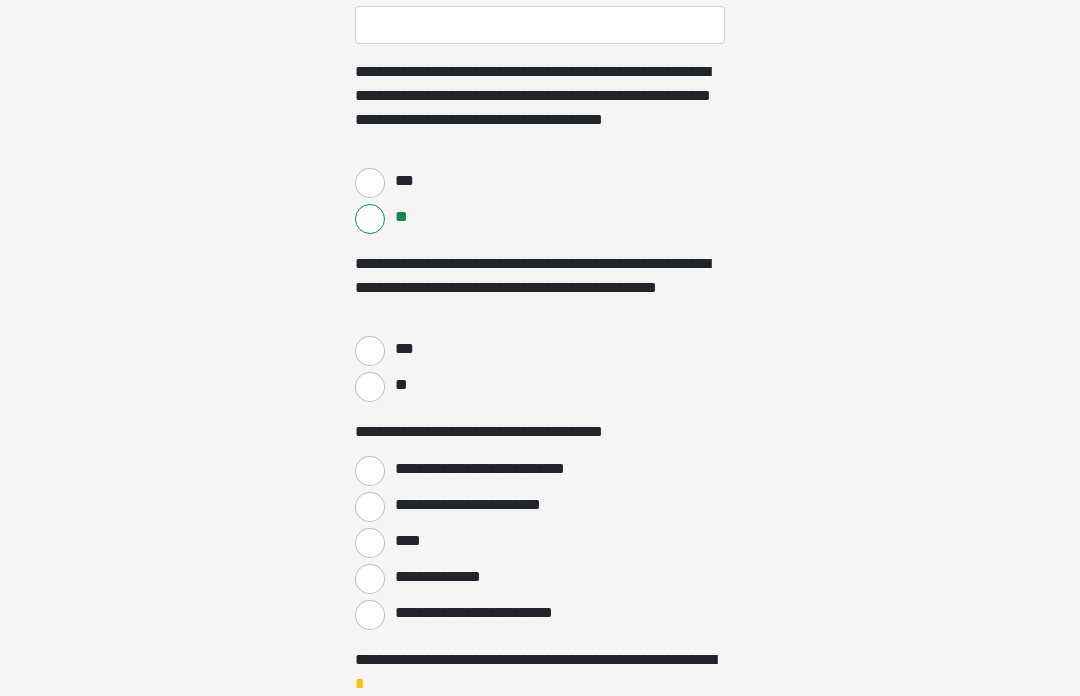 scroll, scrollTop: 632, scrollLeft: 0, axis: vertical 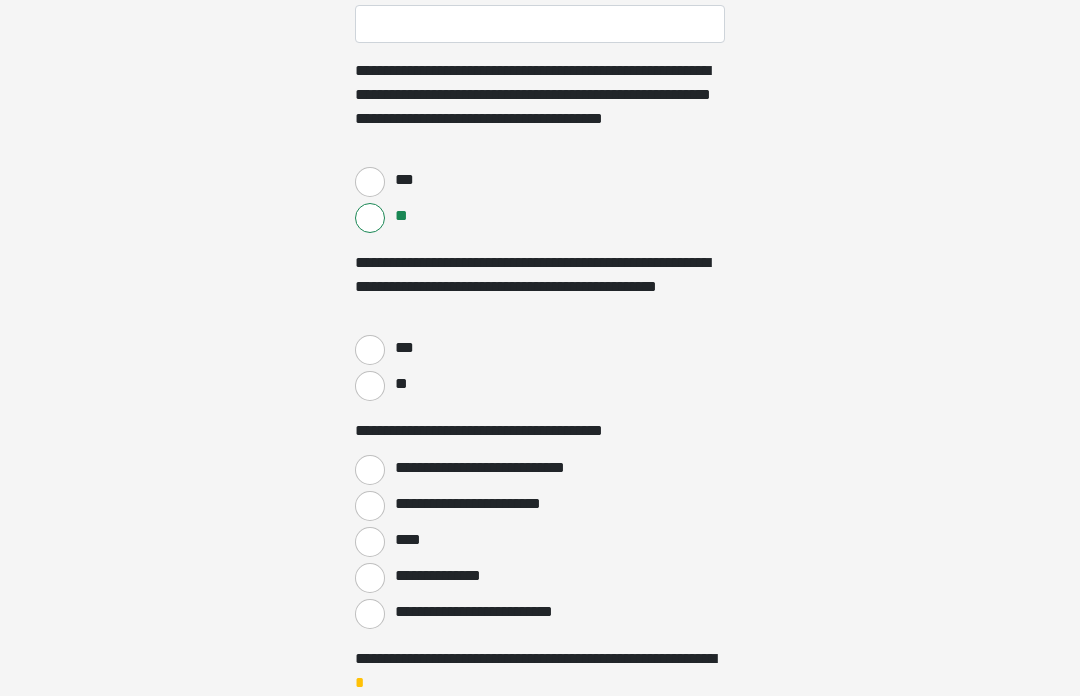click on "***" at bounding box center (370, 351) 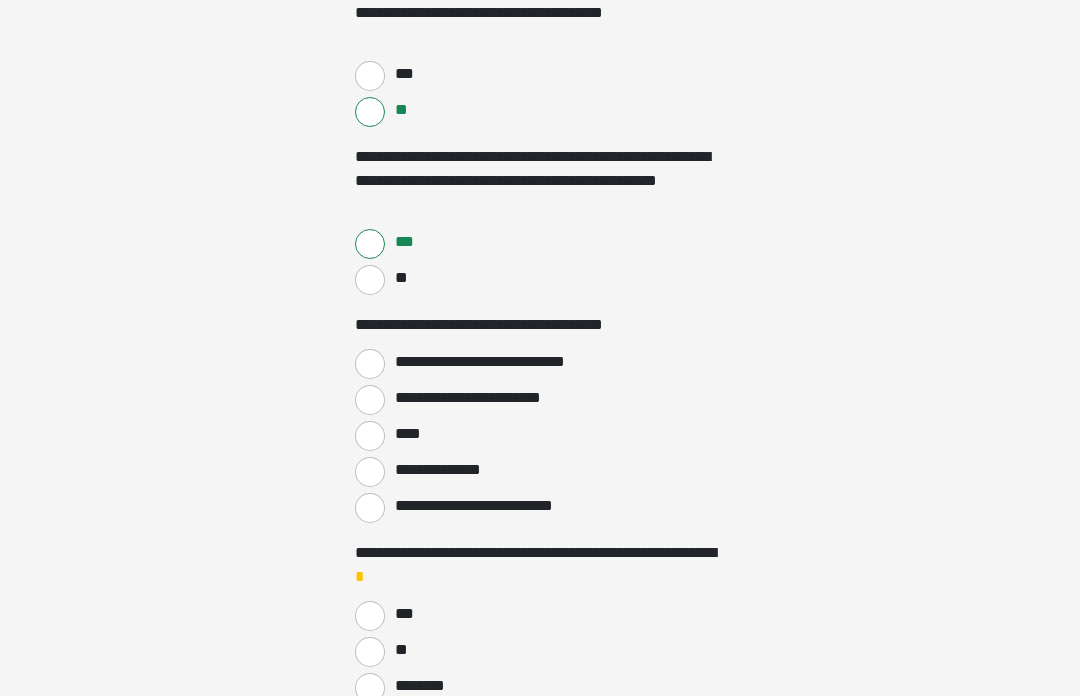 scroll, scrollTop: 739, scrollLeft: 0, axis: vertical 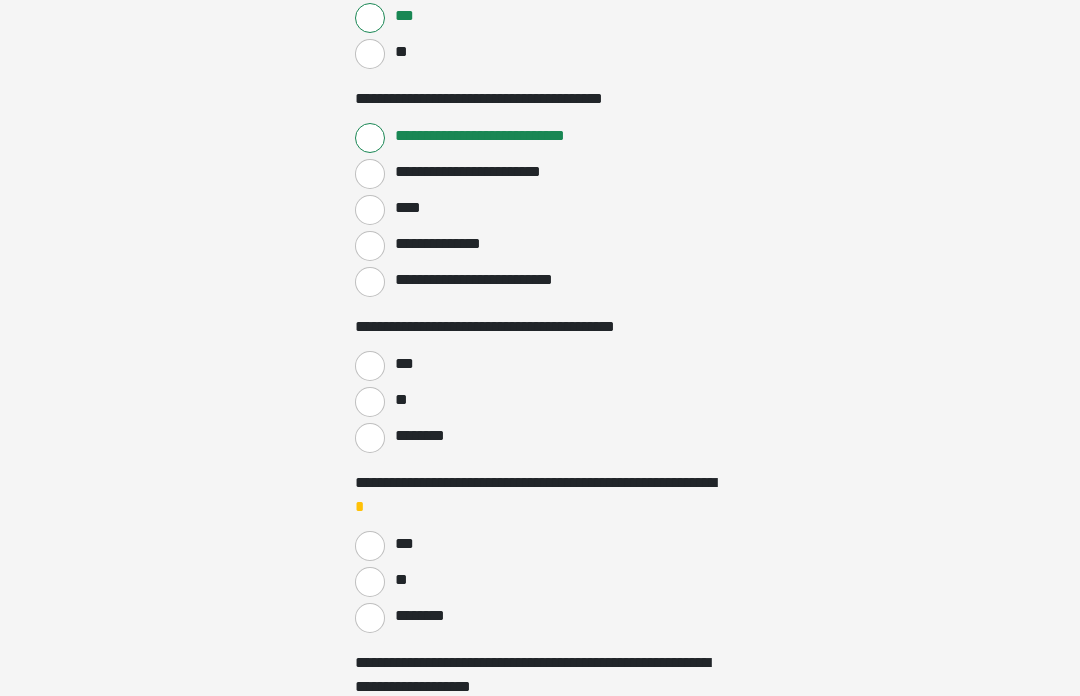 click on "***" at bounding box center [370, 366] 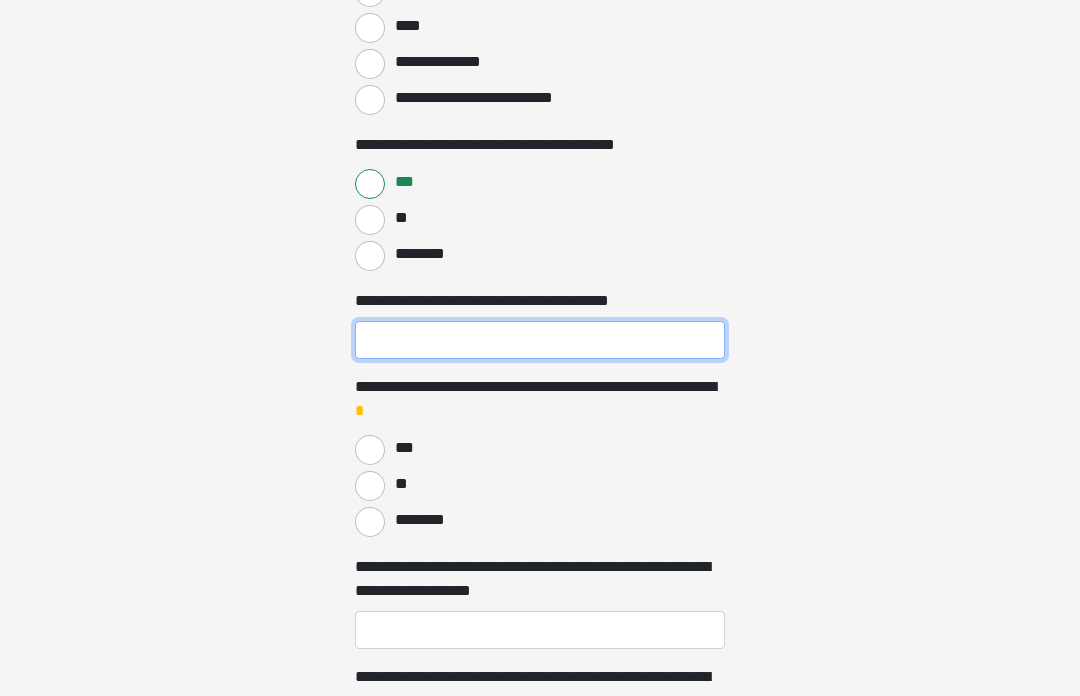 click on "**********" at bounding box center (540, 341) 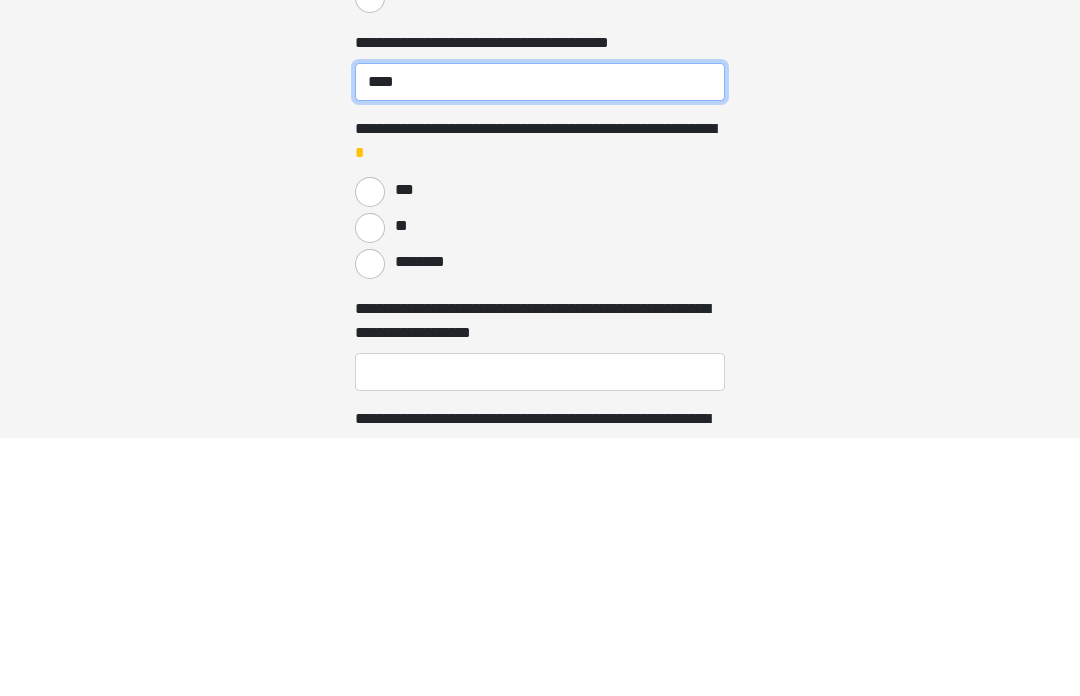 type on "****" 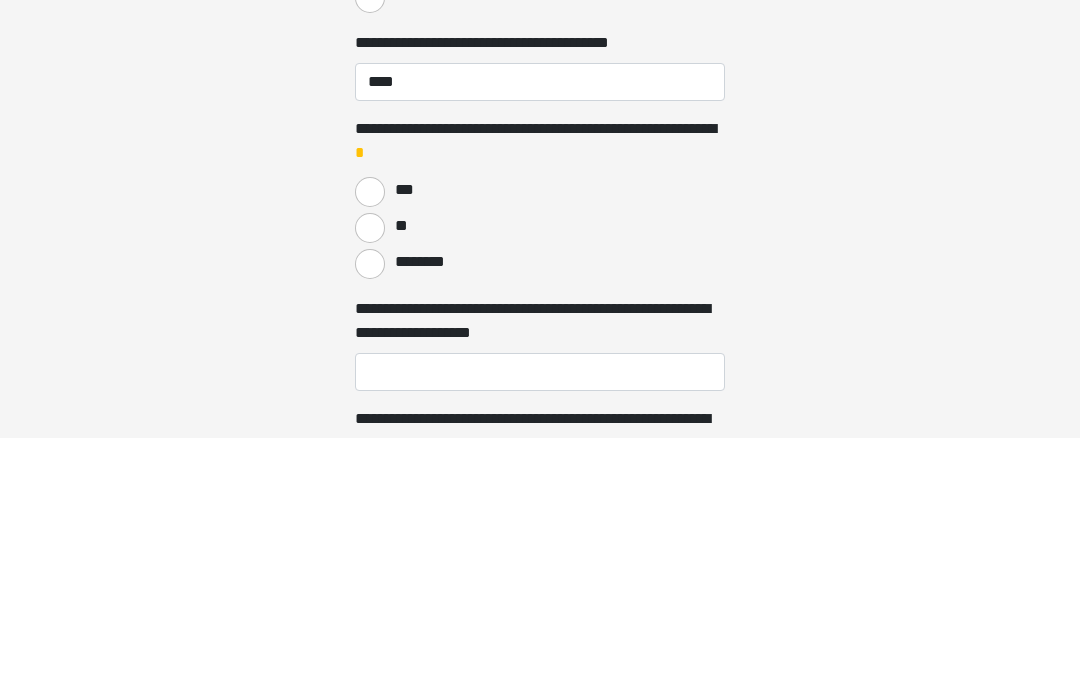 click on "********" at bounding box center [370, 523] 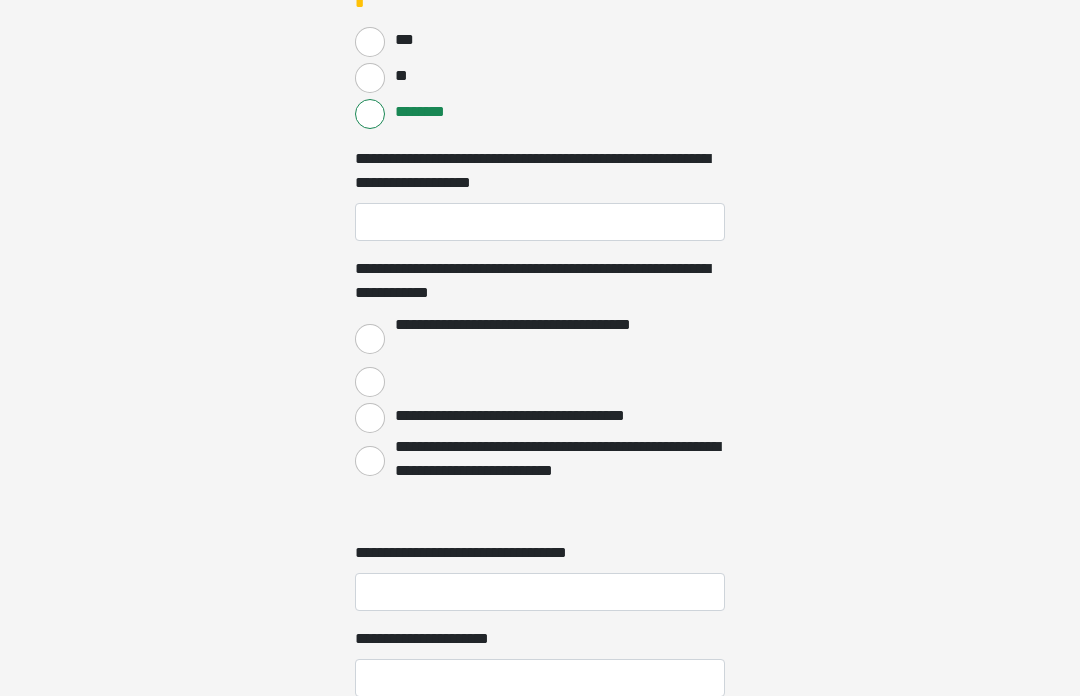 scroll, scrollTop: 1556, scrollLeft: 0, axis: vertical 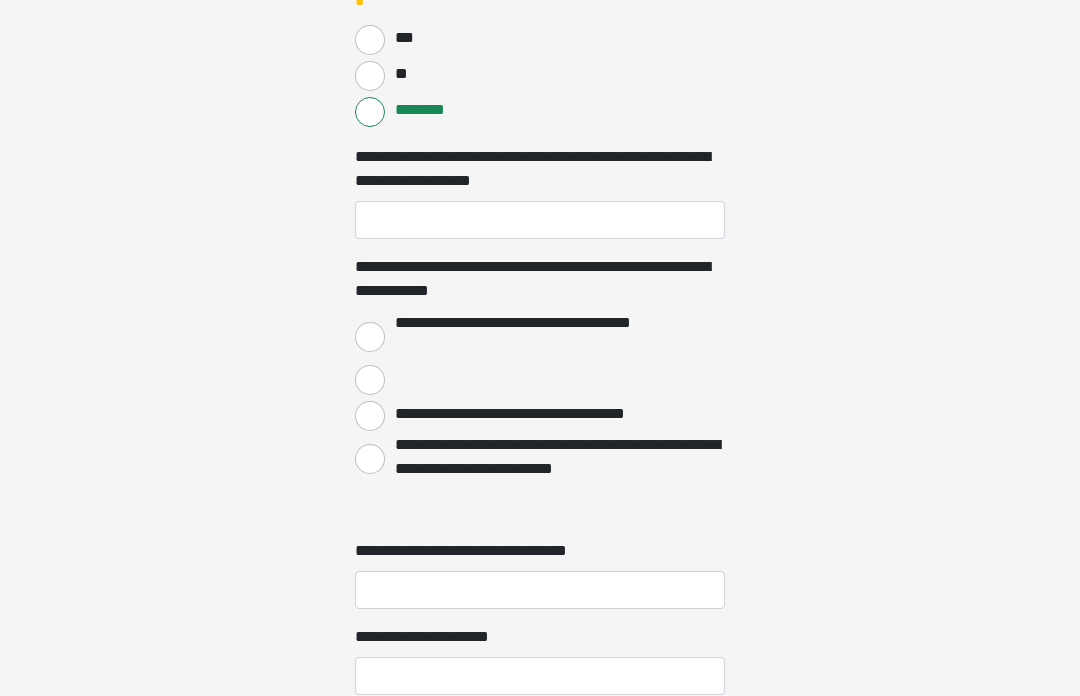 click on "**********" at bounding box center (370, 338) 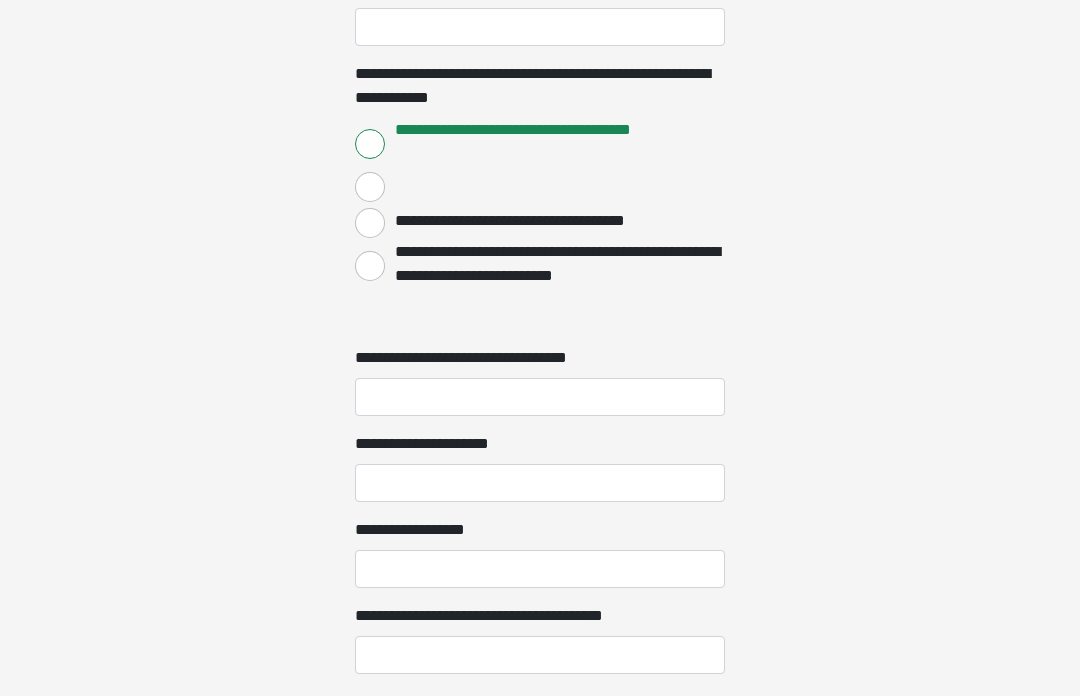 scroll, scrollTop: 1758, scrollLeft: 0, axis: vertical 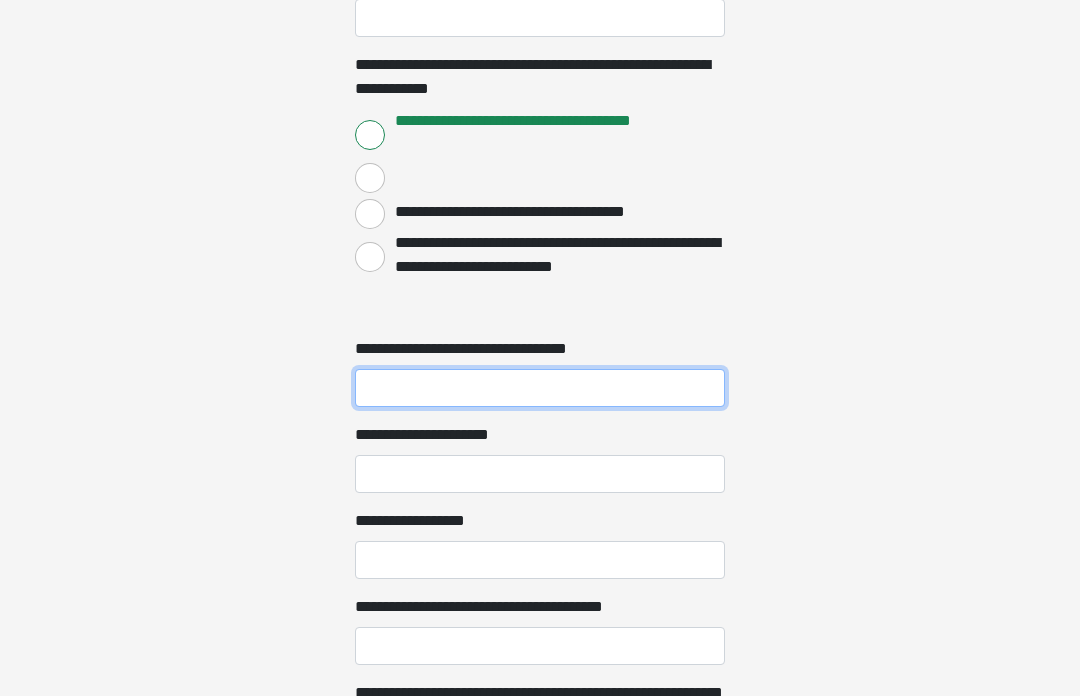 click on "**********" at bounding box center [540, 389] 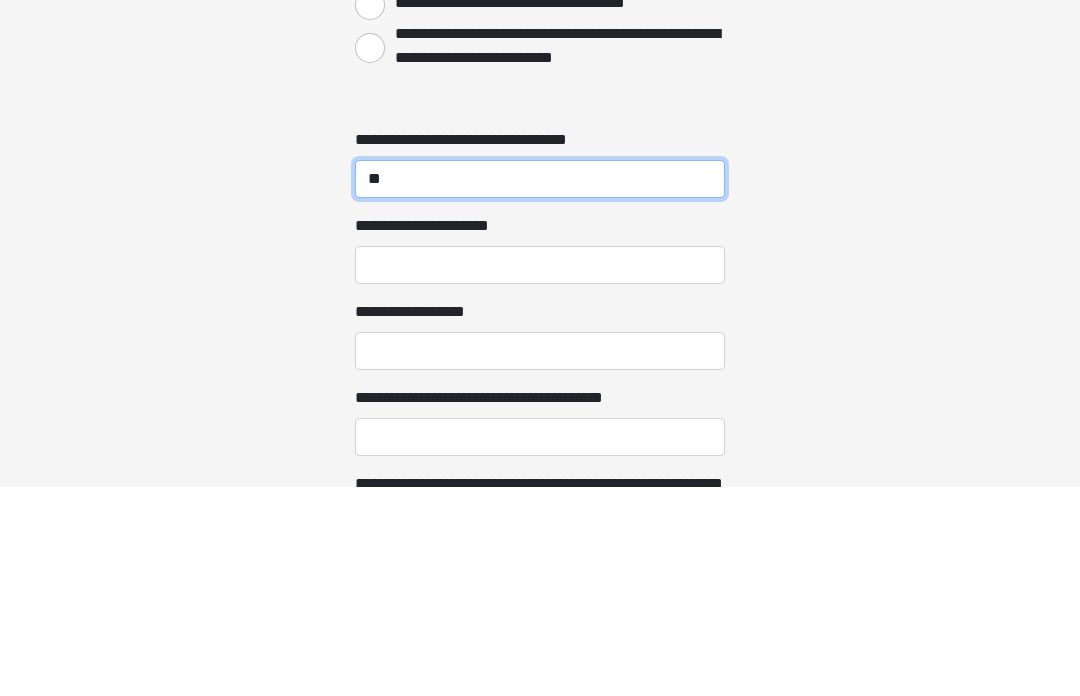 type on "**" 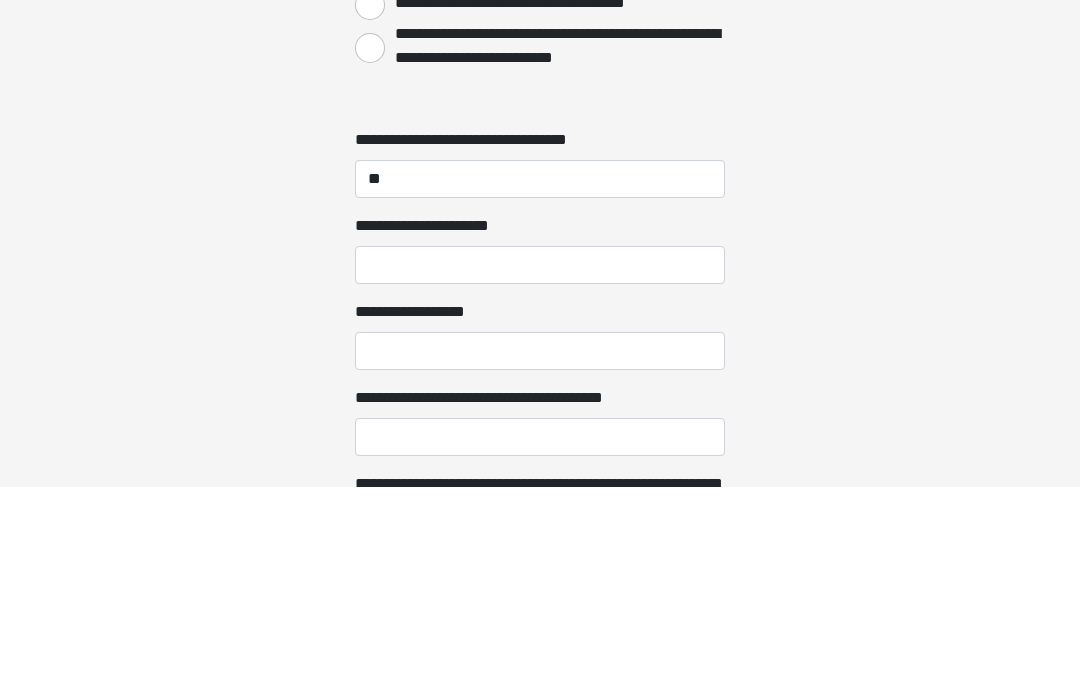 click on "**********" at bounding box center (540, 475) 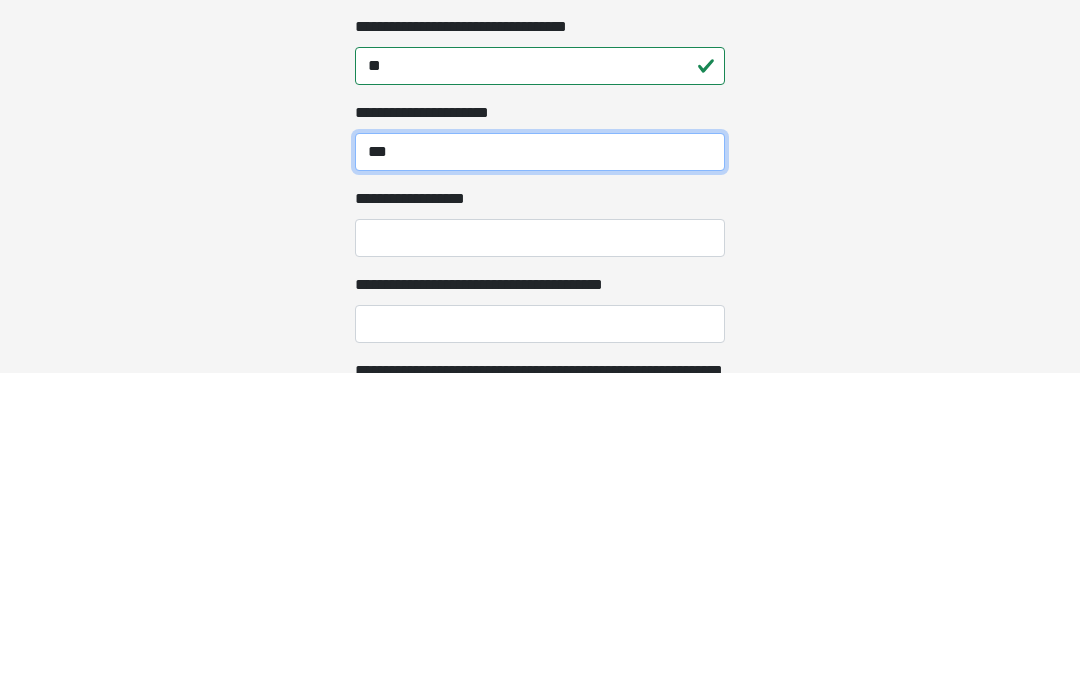type on "***" 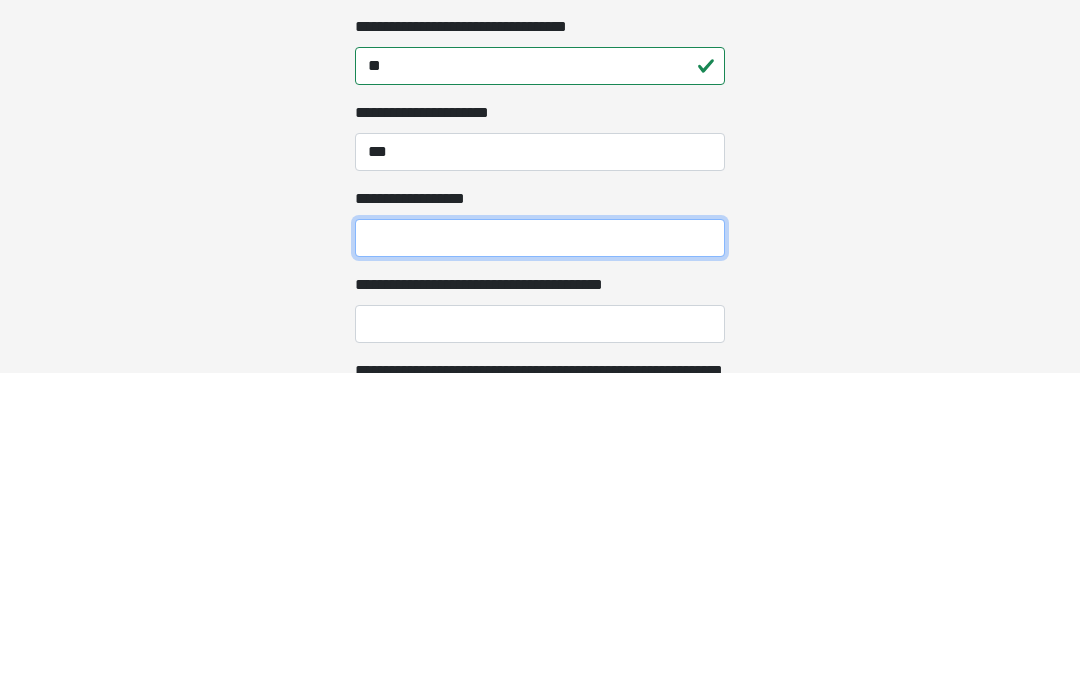 click on "**********" at bounding box center [540, 561] 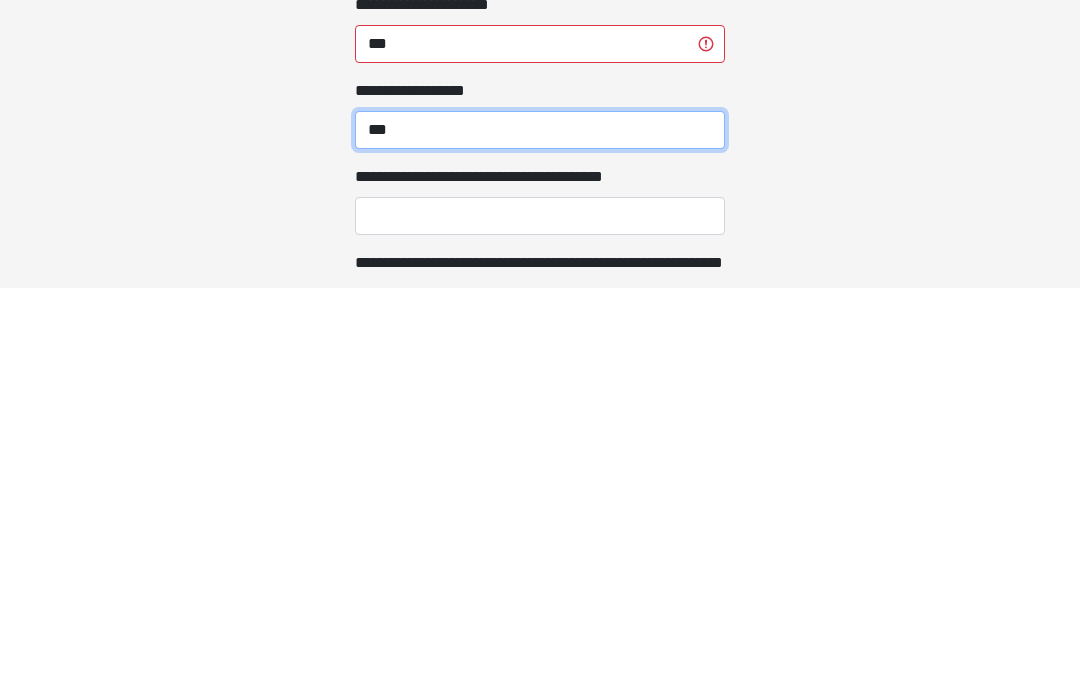 scroll, scrollTop: 1782, scrollLeft: 0, axis: vertical 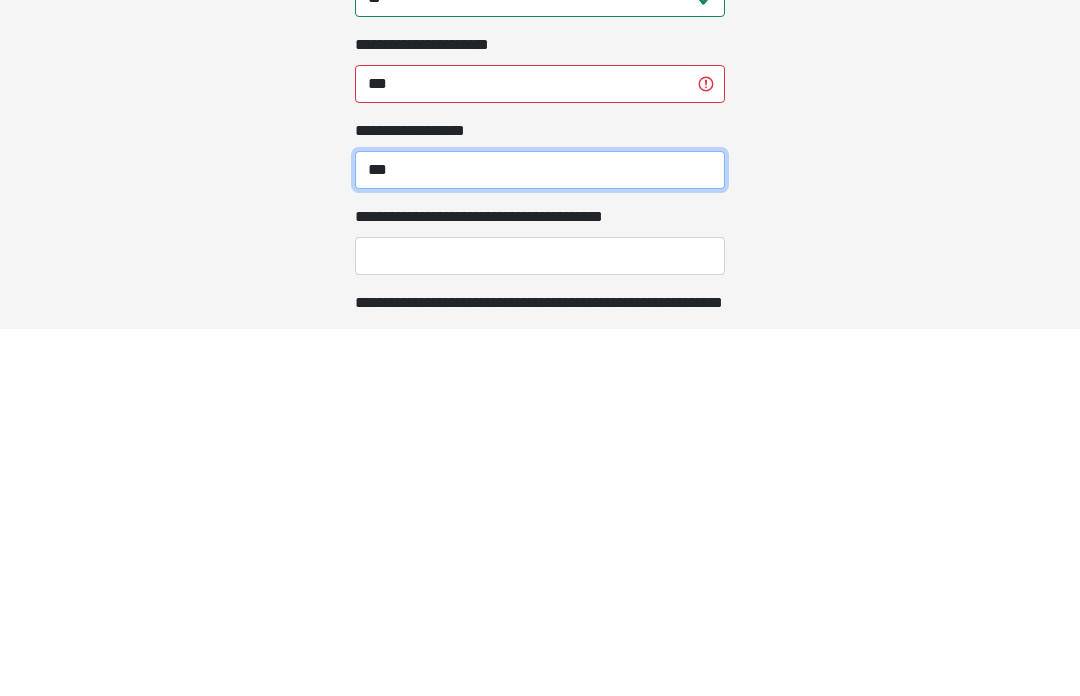 type on "***" 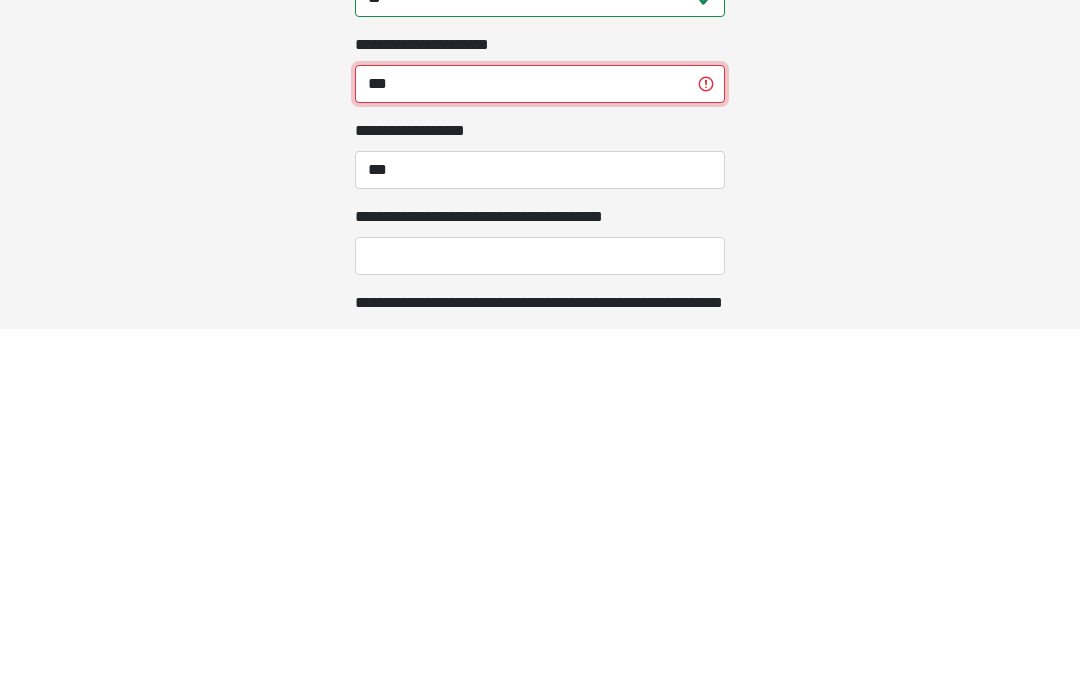 click on "***" at bounding box center (540, 451) 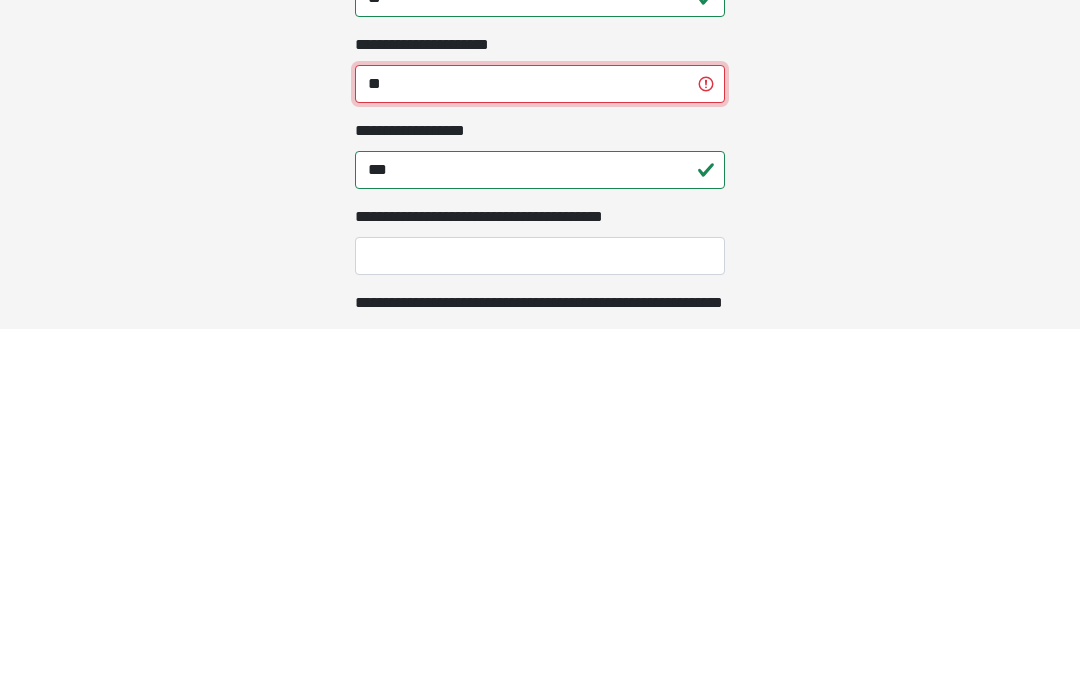 type on "*" 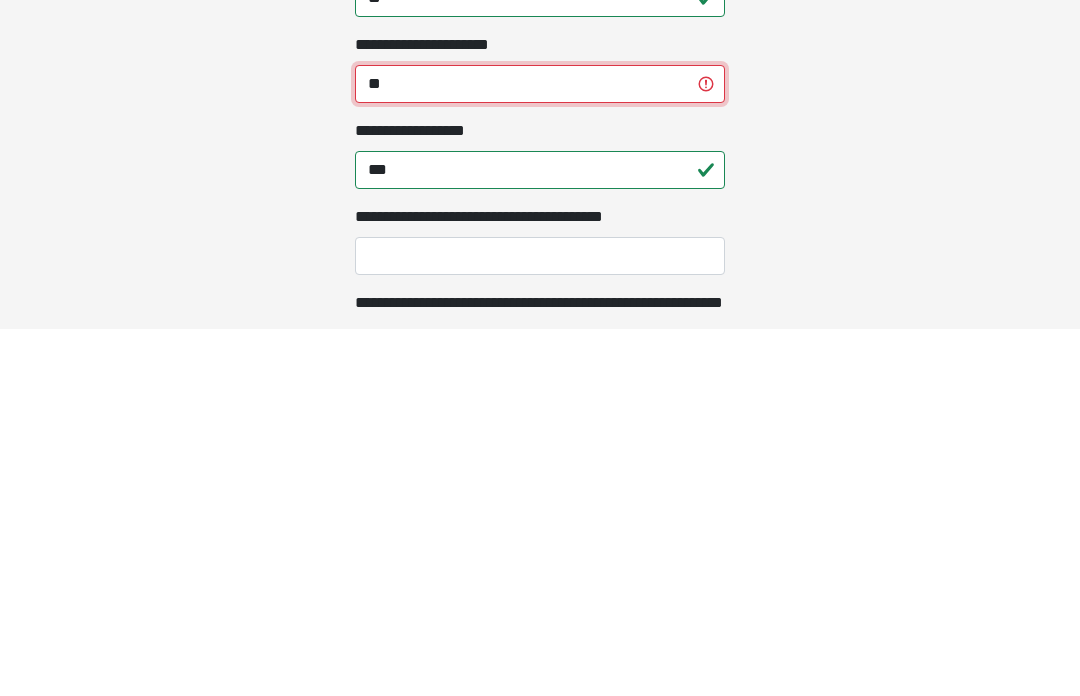 type on "***" 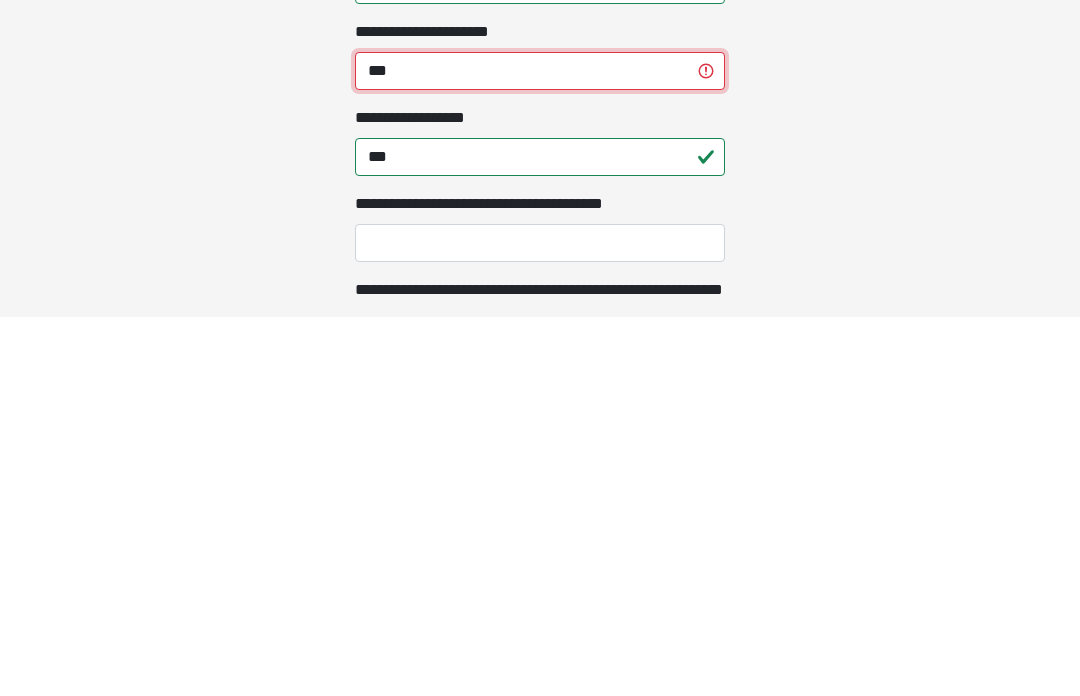 scroll, scrollTop: 1795, scrollLeft: 0, axis: vertical 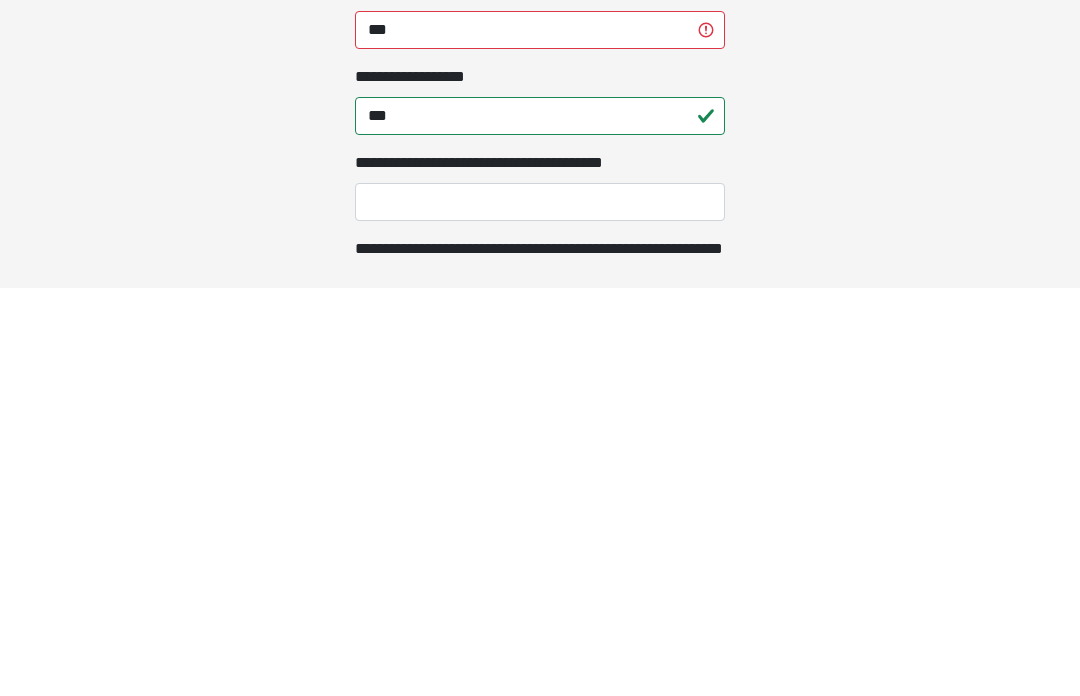 click on "**********" at bounding box center [540, 610] 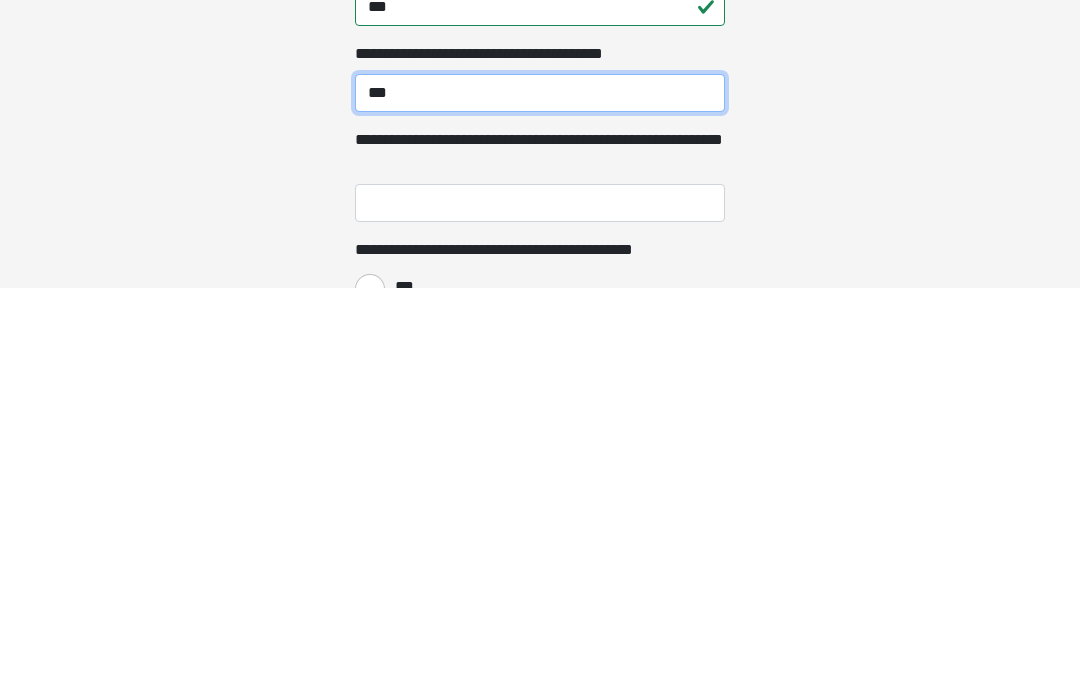 scroll, scrollTop: 1905, scrollLeft: 0, axis: vertical 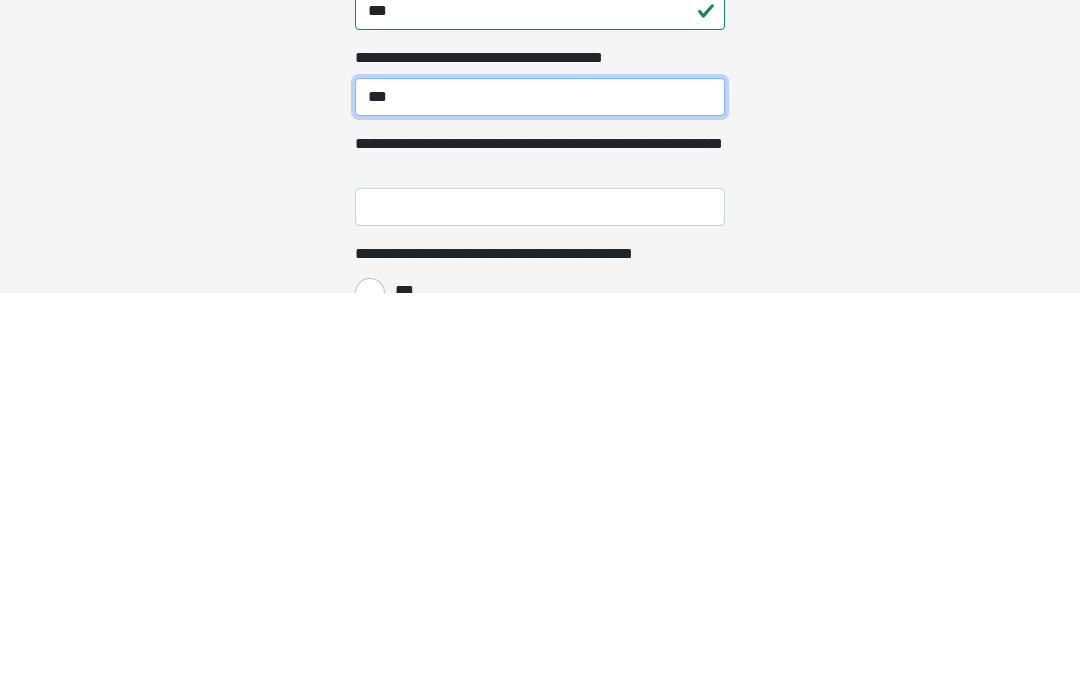 type on "***" 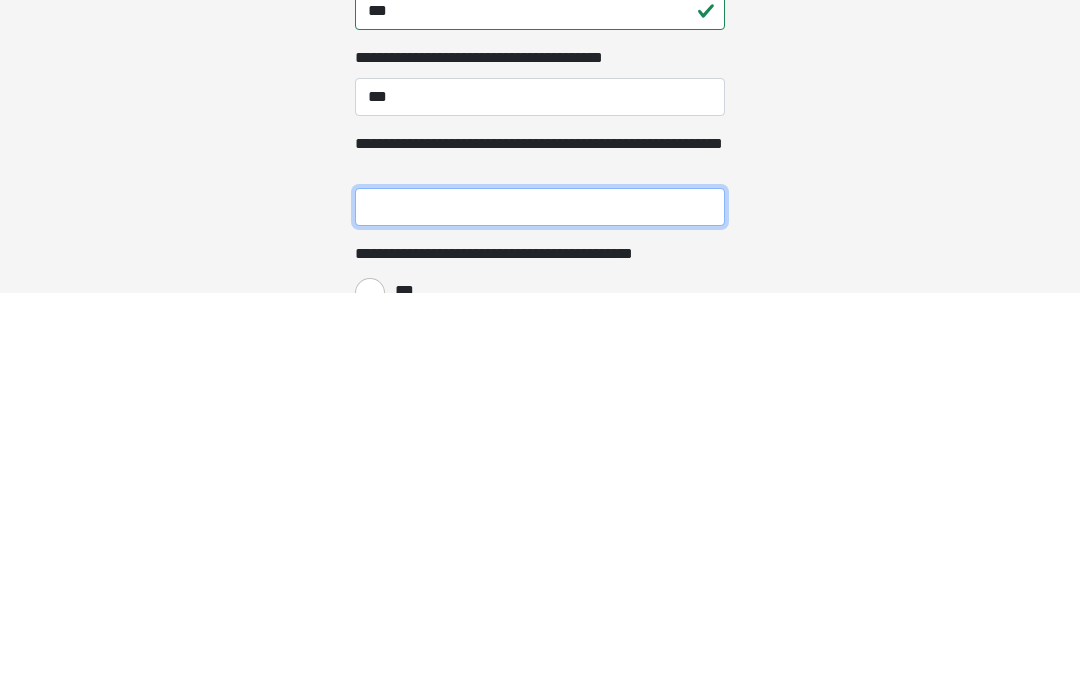 click on "**********" at bounding box center [540, 610] 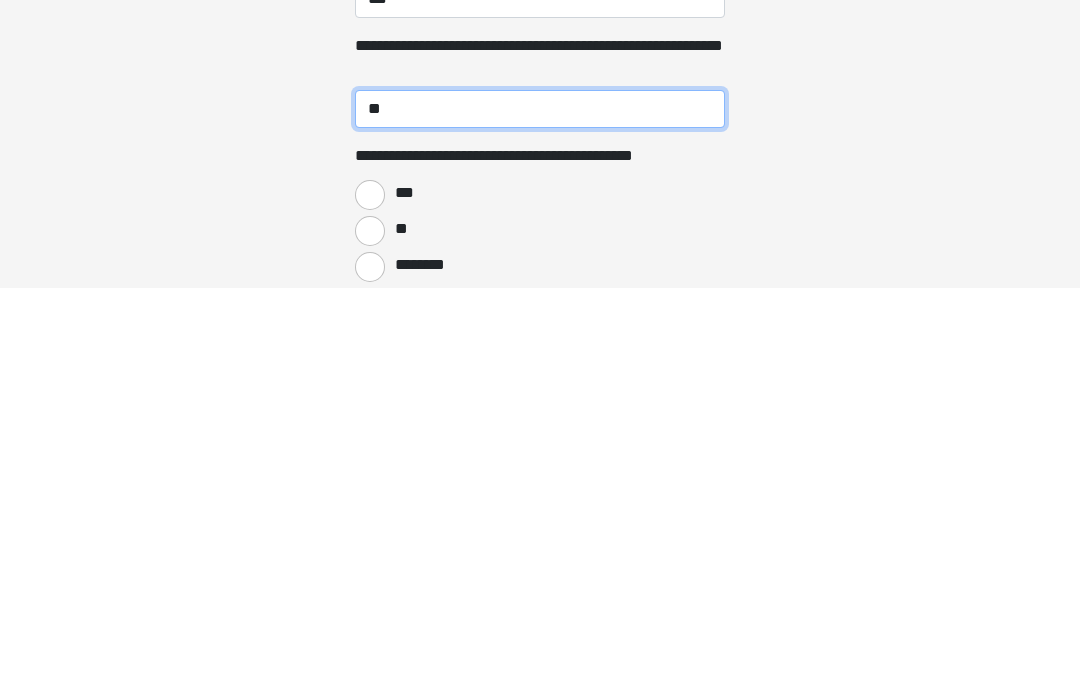 scroll, scrollTop: 2008, scrollLeft: 0, axis: vertical 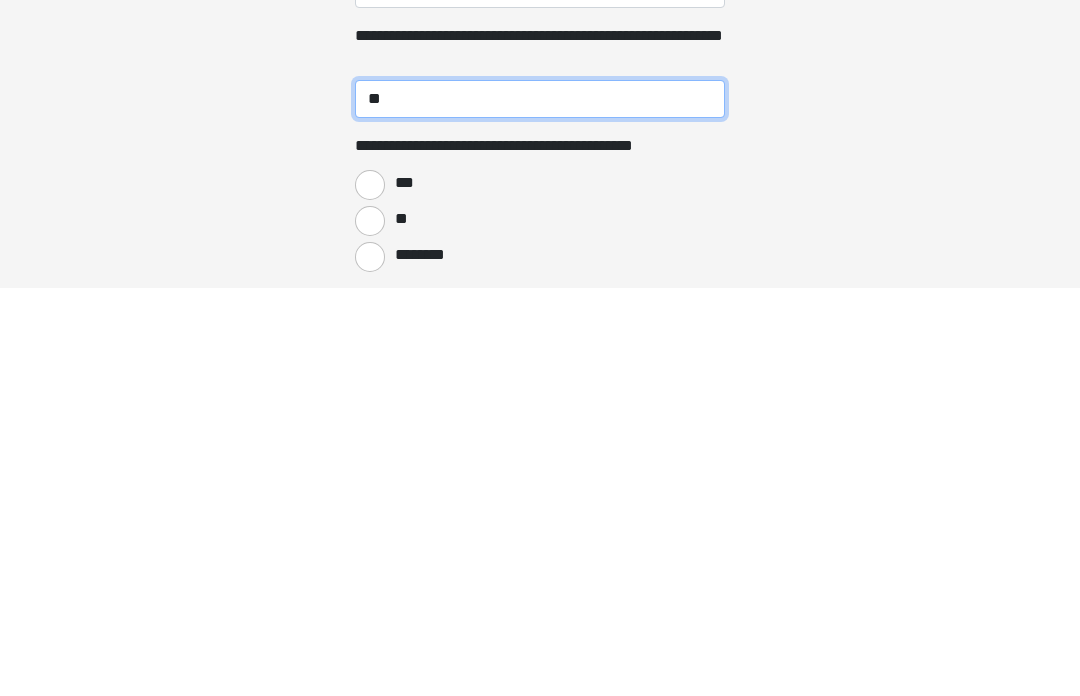 type on "**" 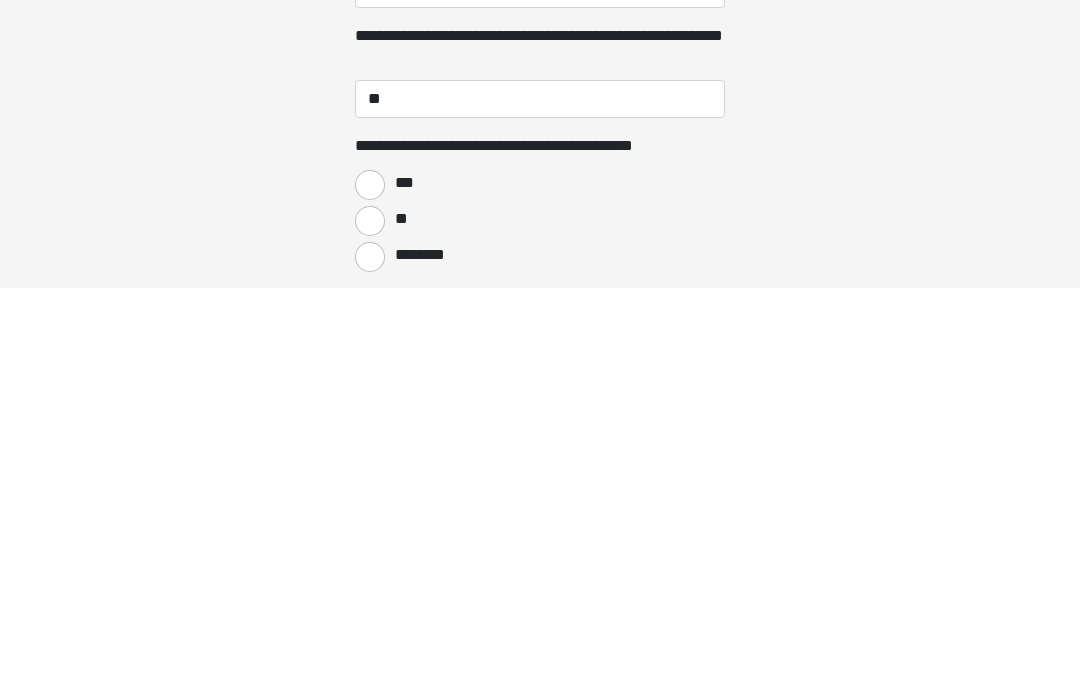 click on "**" at bounding box center [370, 629] 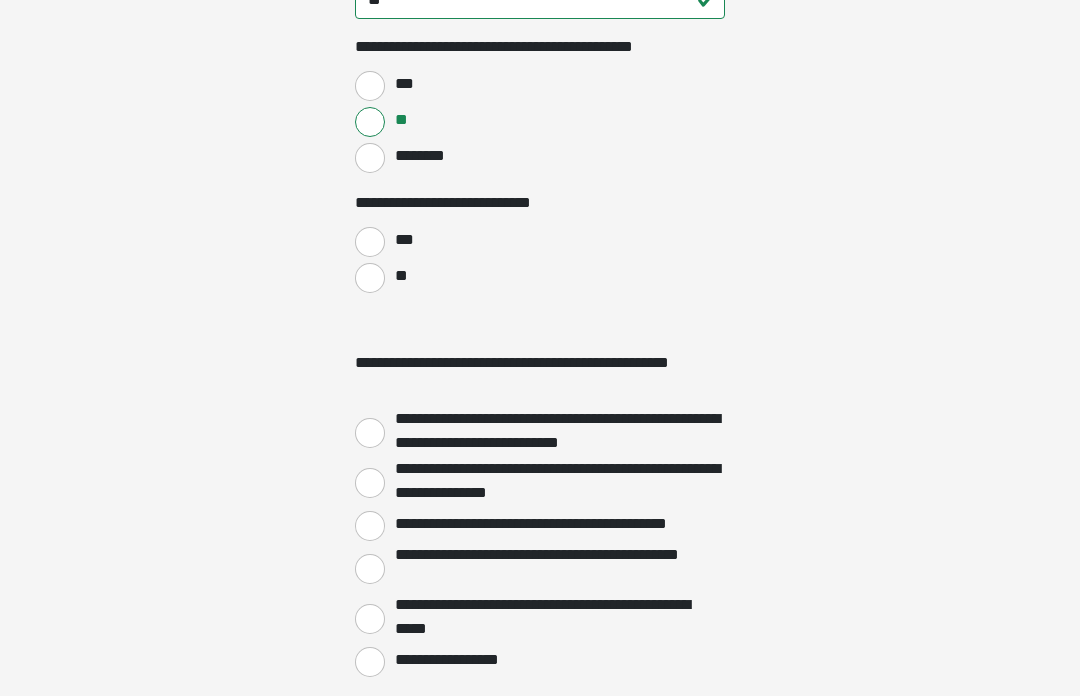 scroll, scrollTop: 2515, scrollLeft: 0, axis: vertical 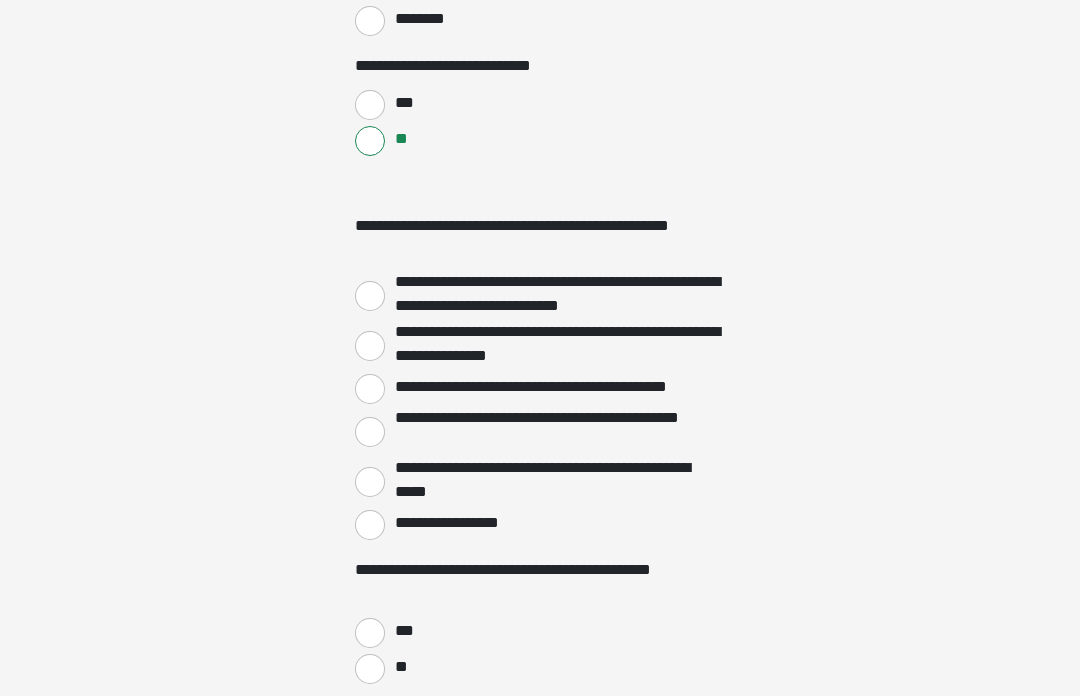 click on "**********" at bounding box center (456, 523) 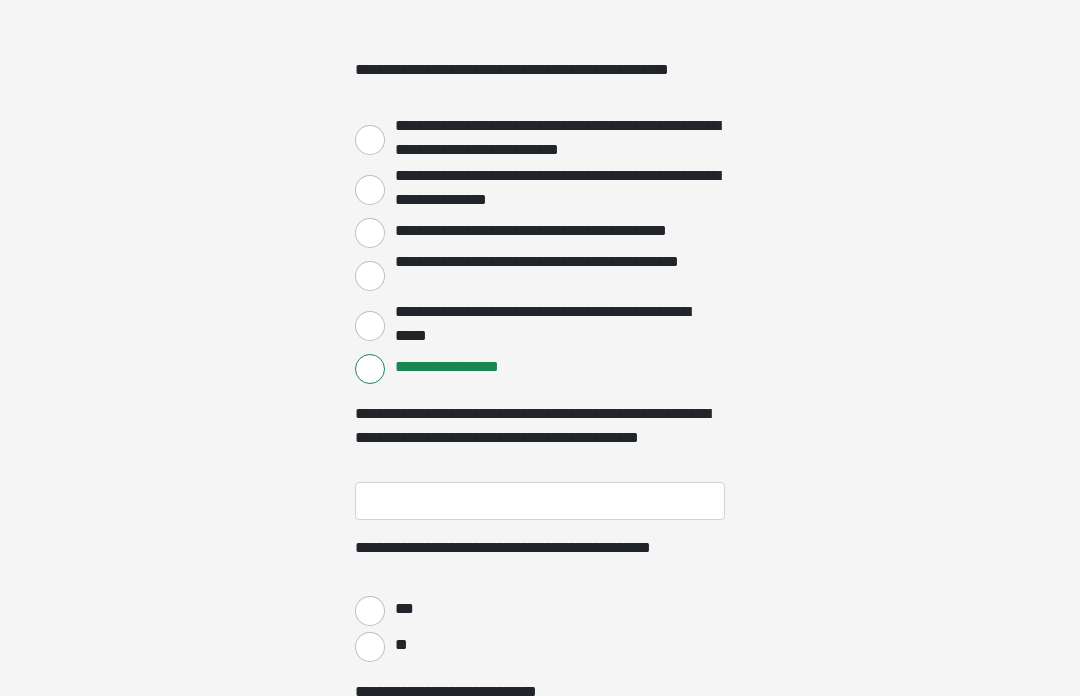 scroll, scrollTop: 2807, scrollLeft: 0, axis: vertical 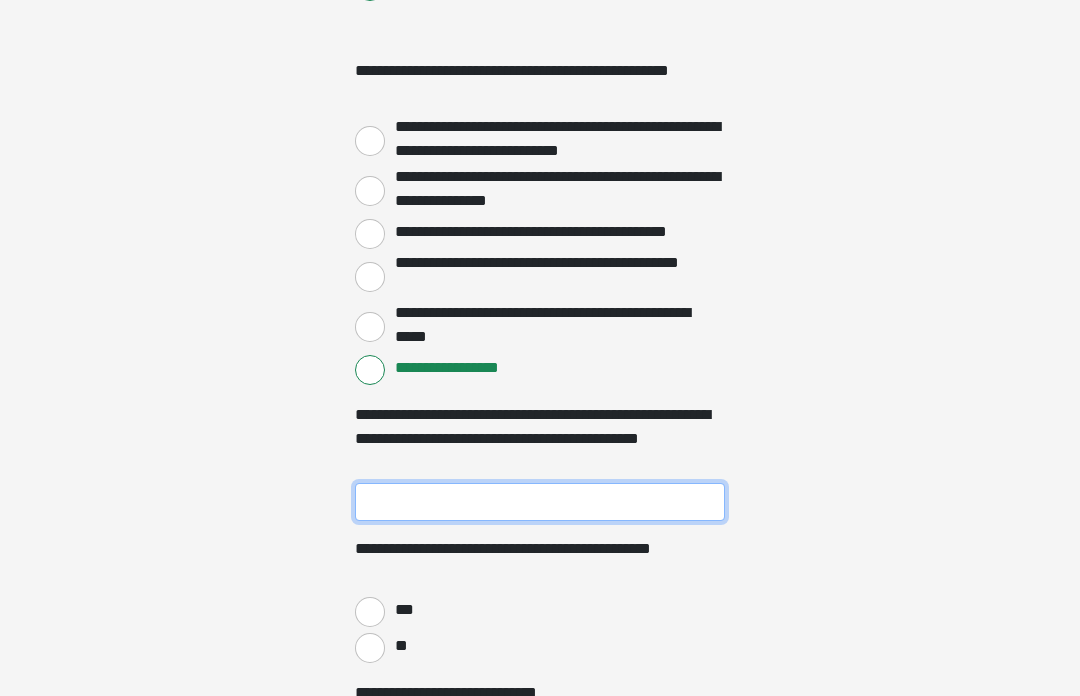 click on "**********" at bounding box center (540, 502) 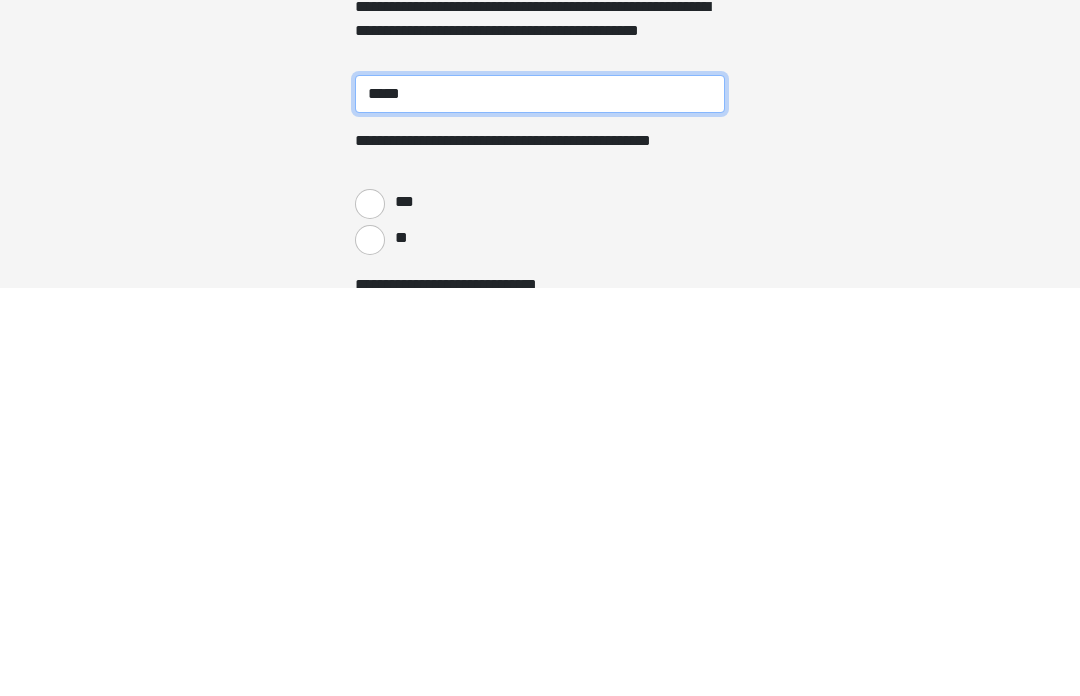 scroll, scrollTop: 2817, scrollLeft: 0, axis: vertical 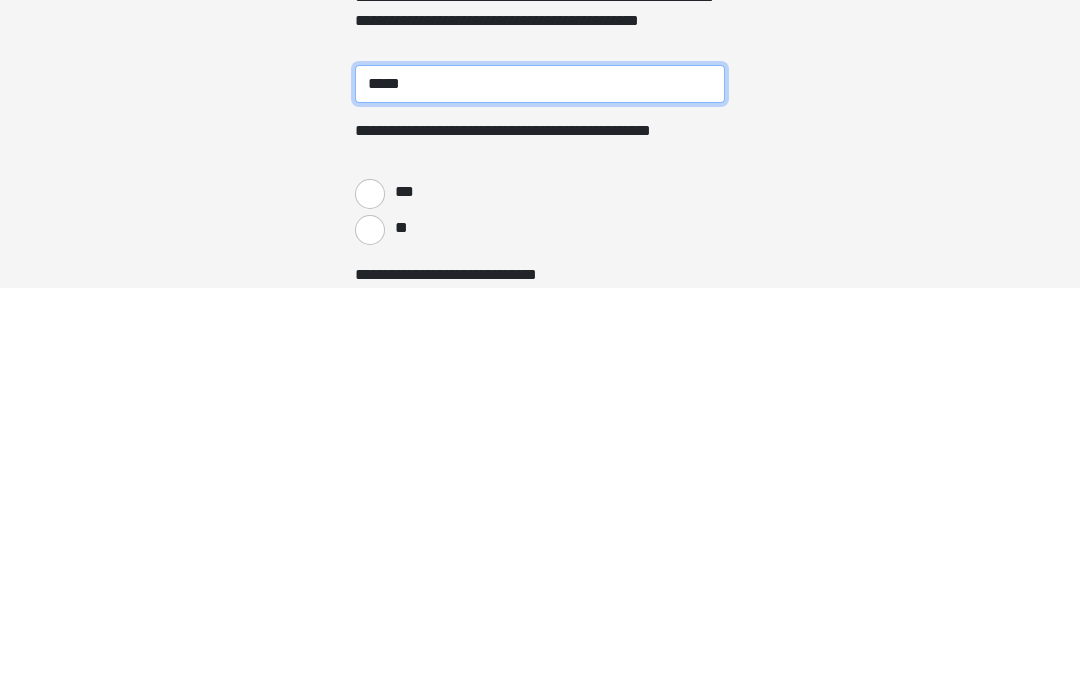 type on "*****" 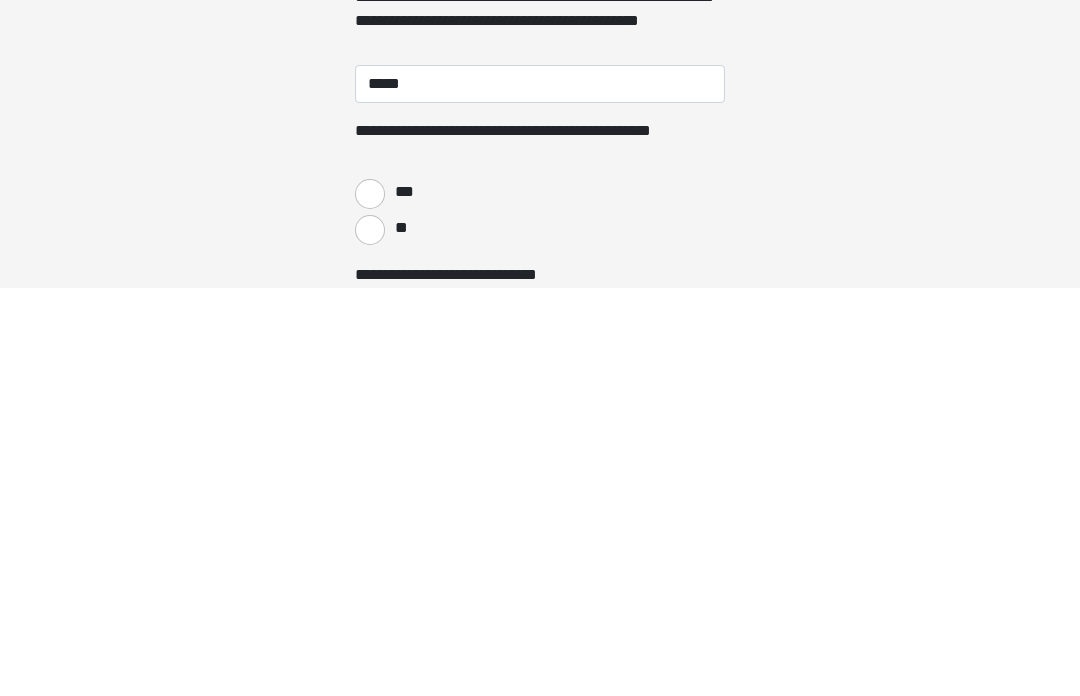 click on "***" at bounding box center [370, 602] 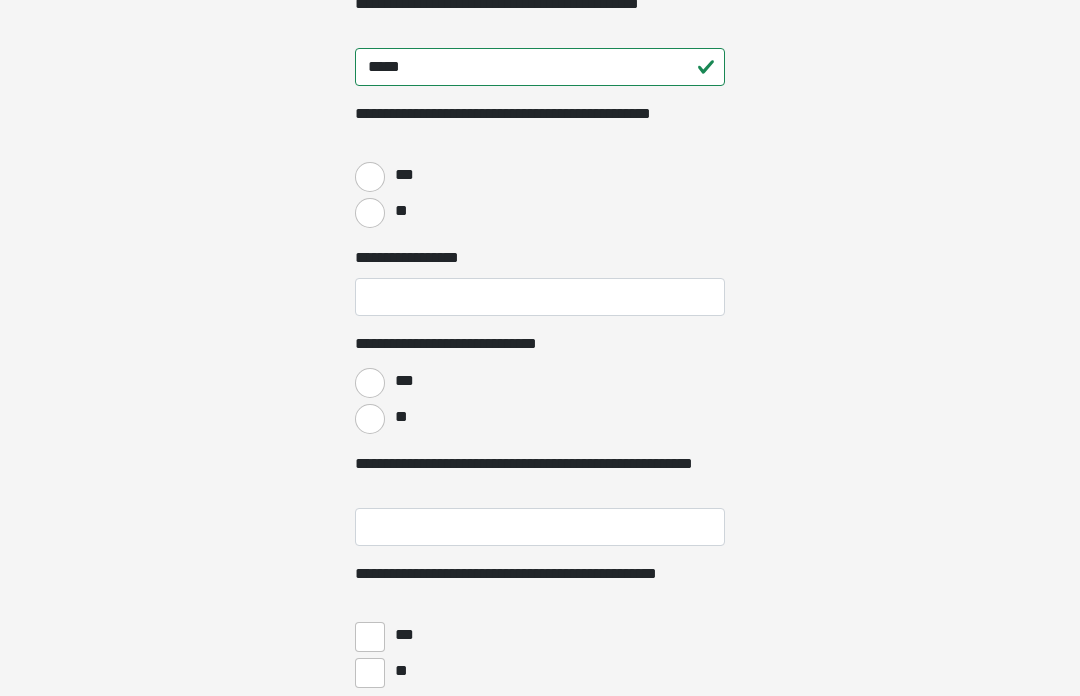 scroll, scrollTop: 3282, scrollLeft: 0, axis: vertical 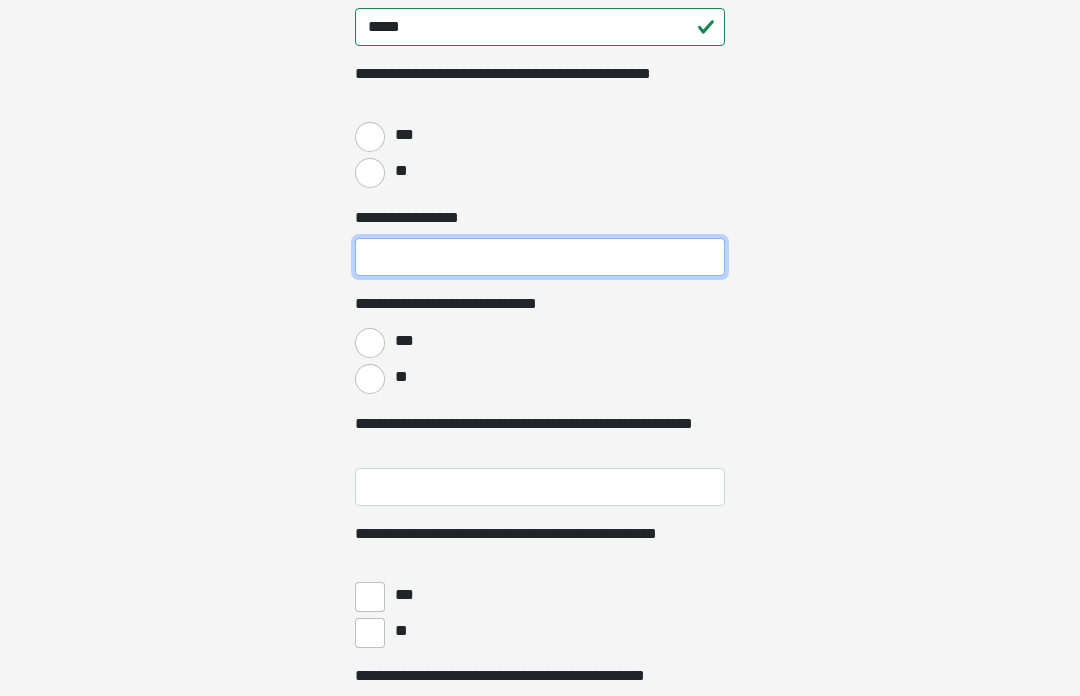 click on "**********" at bounding box center (540, 257) 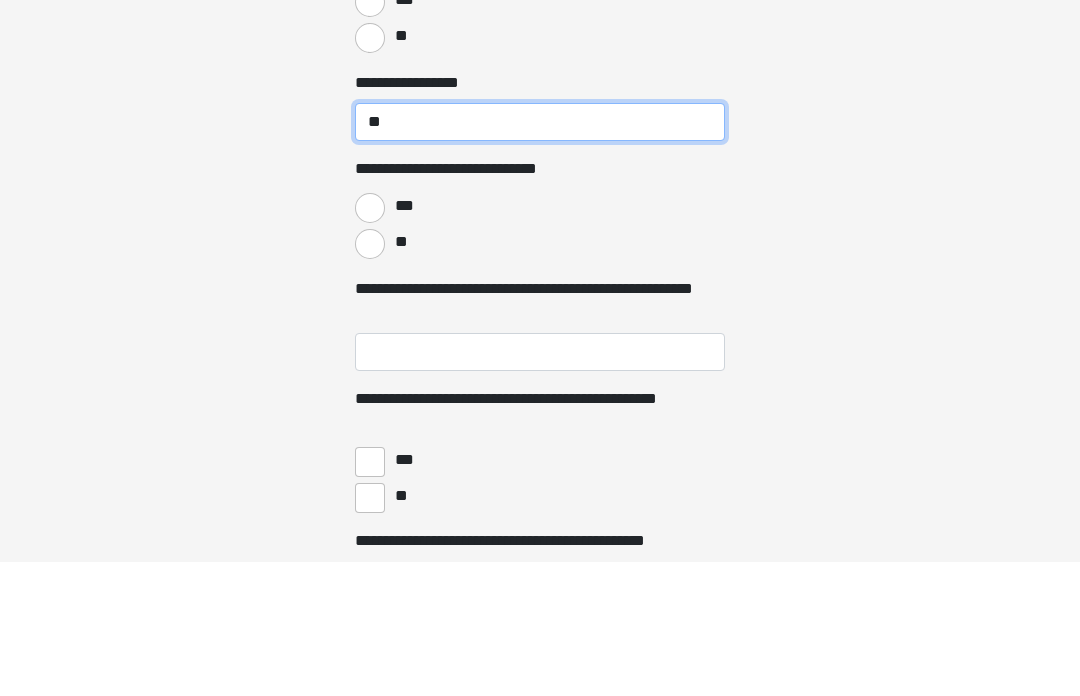 type on "**" 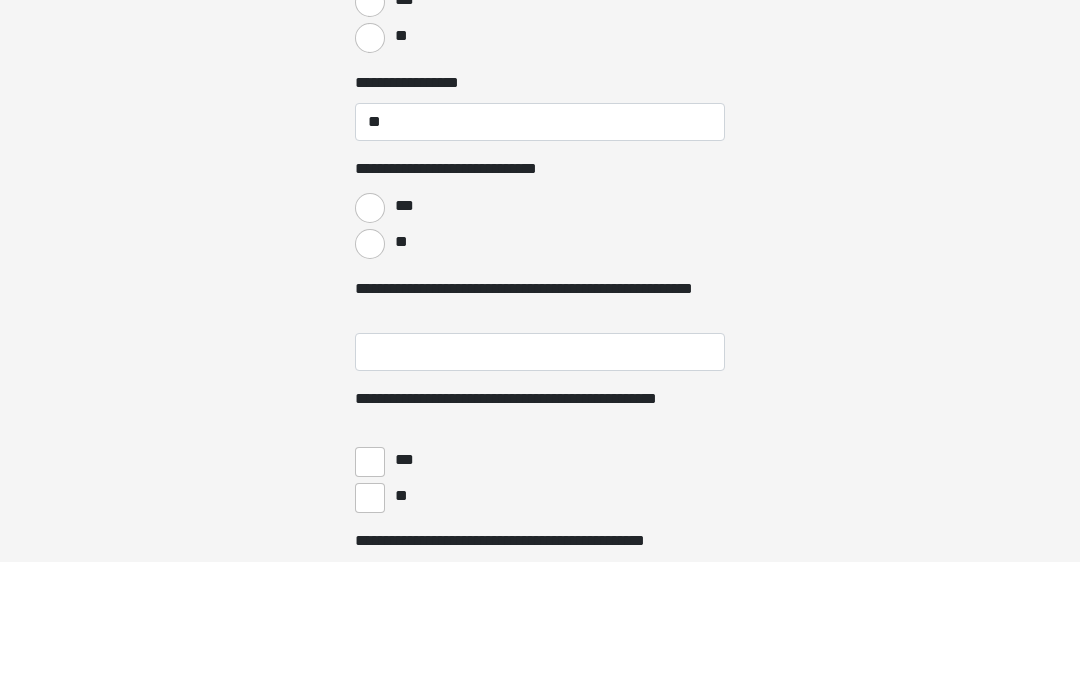 click on "**" at bounding box center (370, 379) 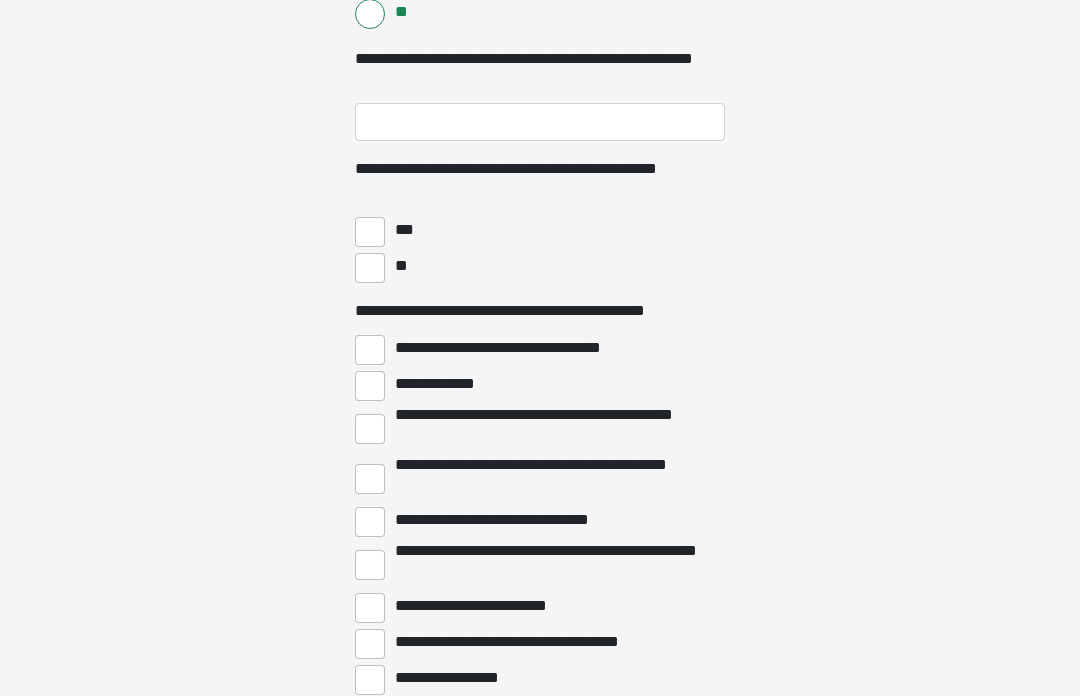 scroll, scrollTop: 3652, scrollLeft: 0, axis: vertical 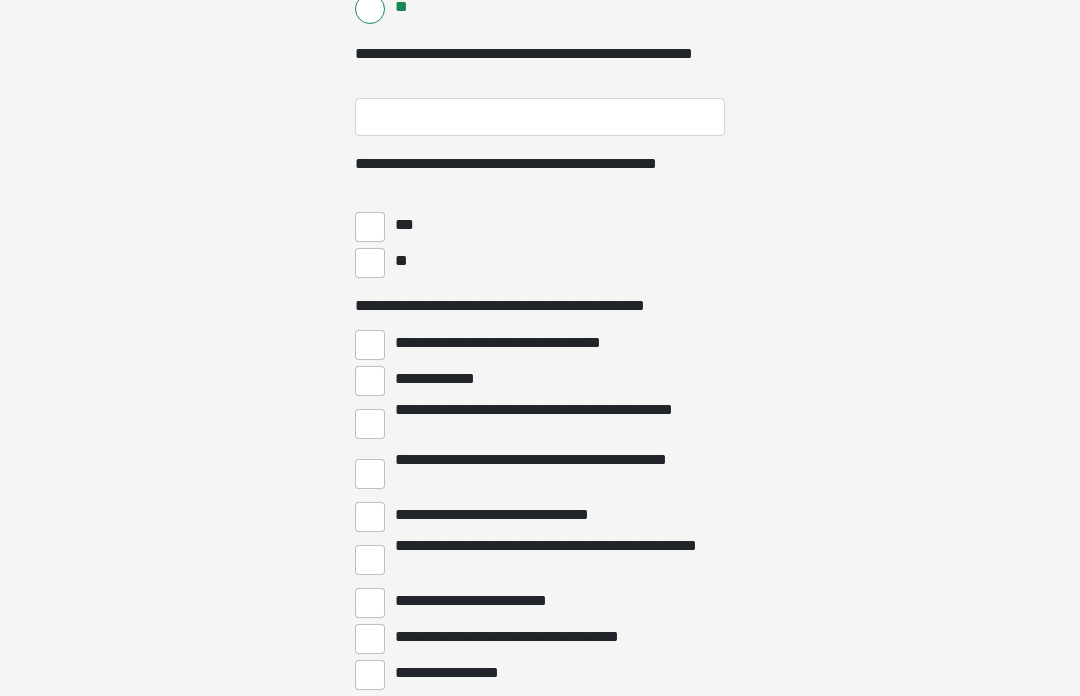 click on "**" at bounding box center [370, 263] 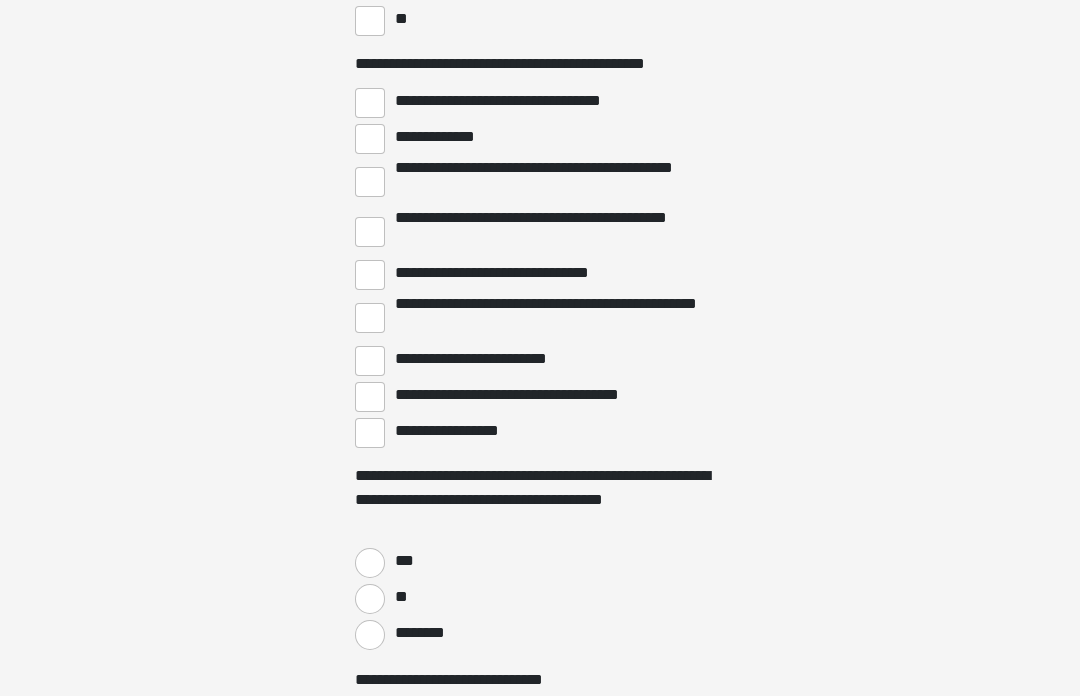 click on "**********" at bounding box center (370, 434) 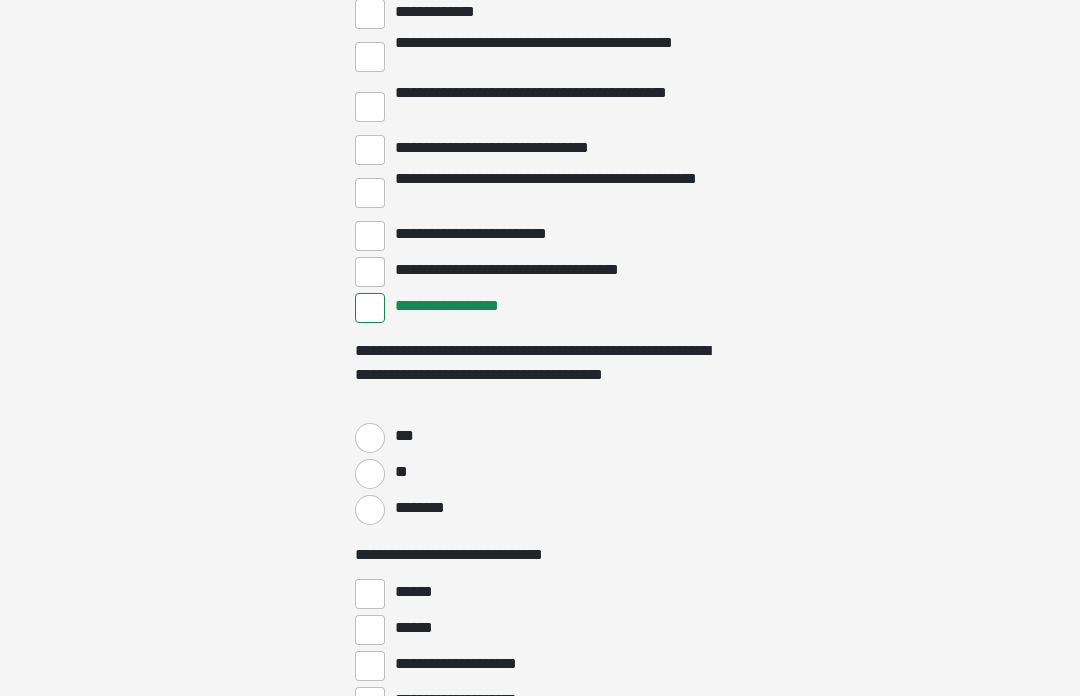scroll, scrollTop: 4030, scrollLeft: 0, axis: vertical 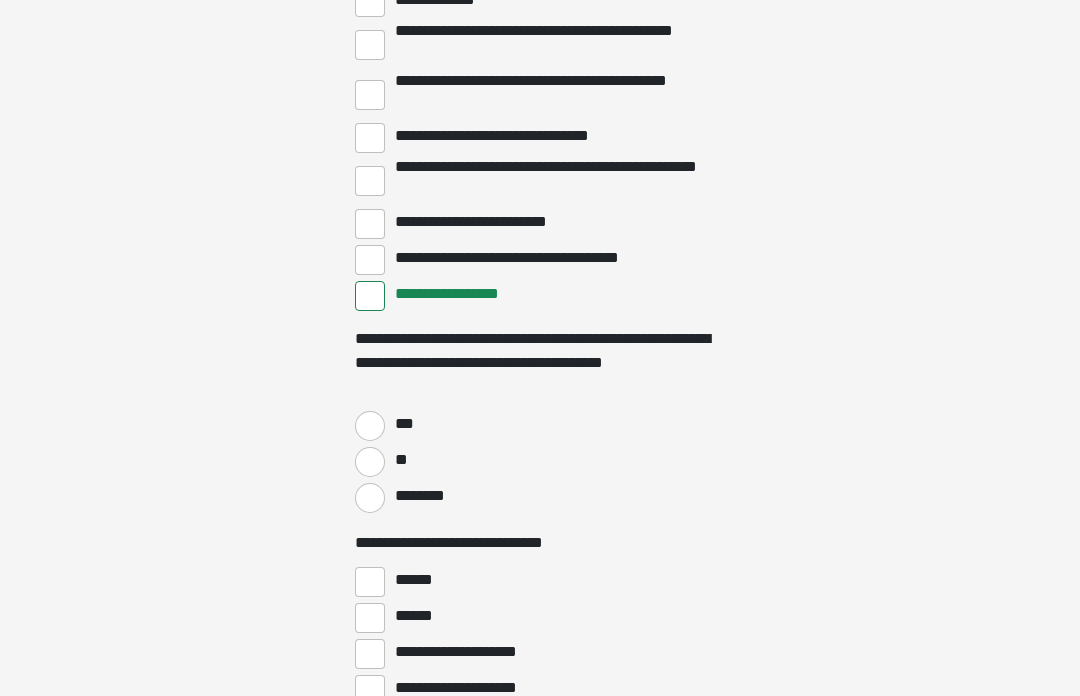 click on "********" at bounding box center [370, 499] 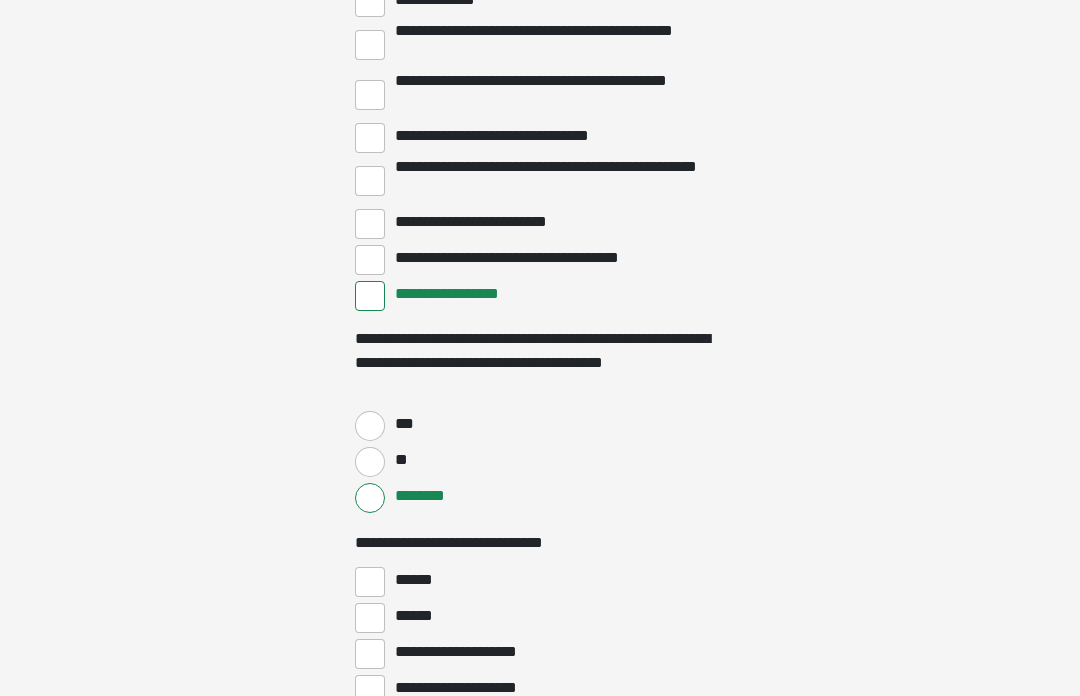 click on "**" at bounding box center (370, 462) 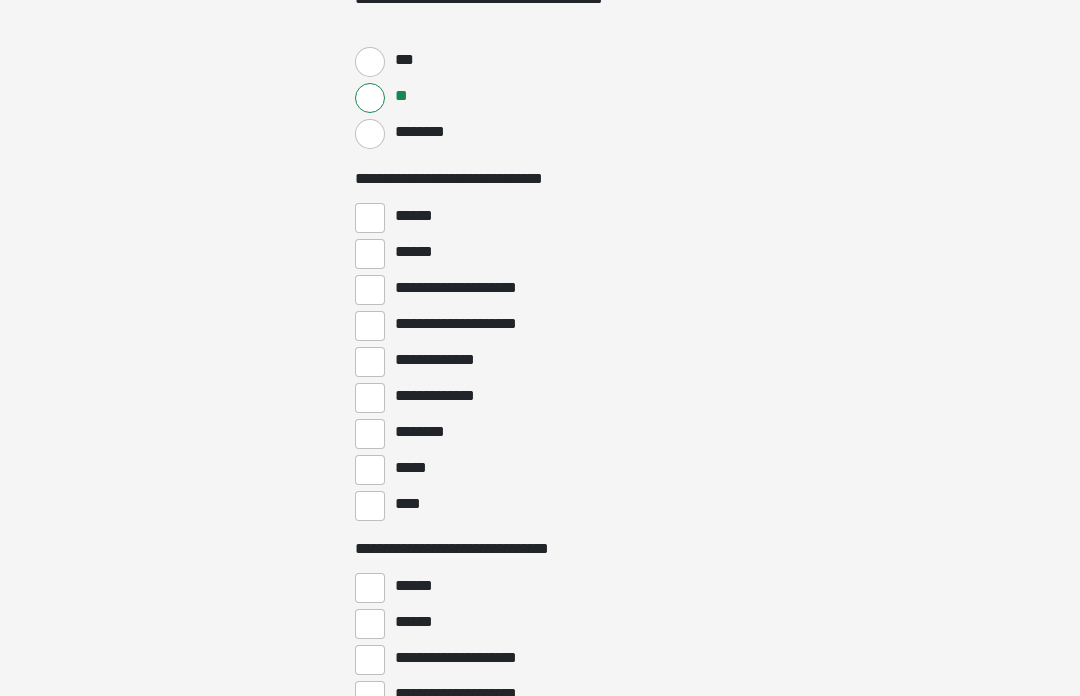 scroll, scrollTop: 4398, scrollLeft: 0, axis: vertical 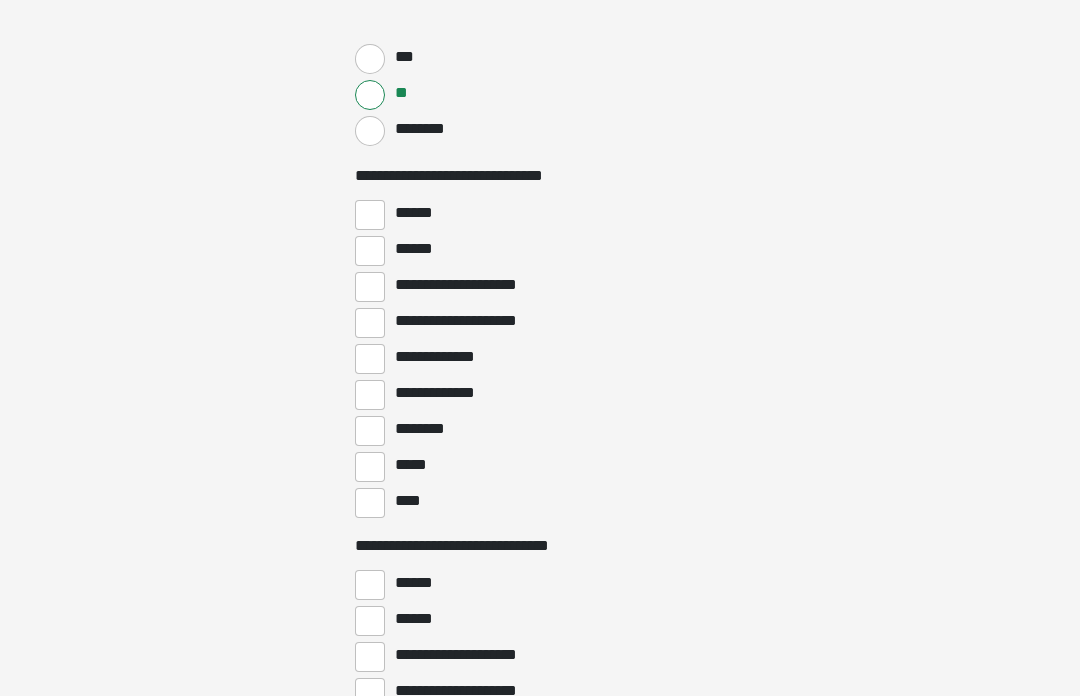 click on "****" at bounding box center (370, 503) 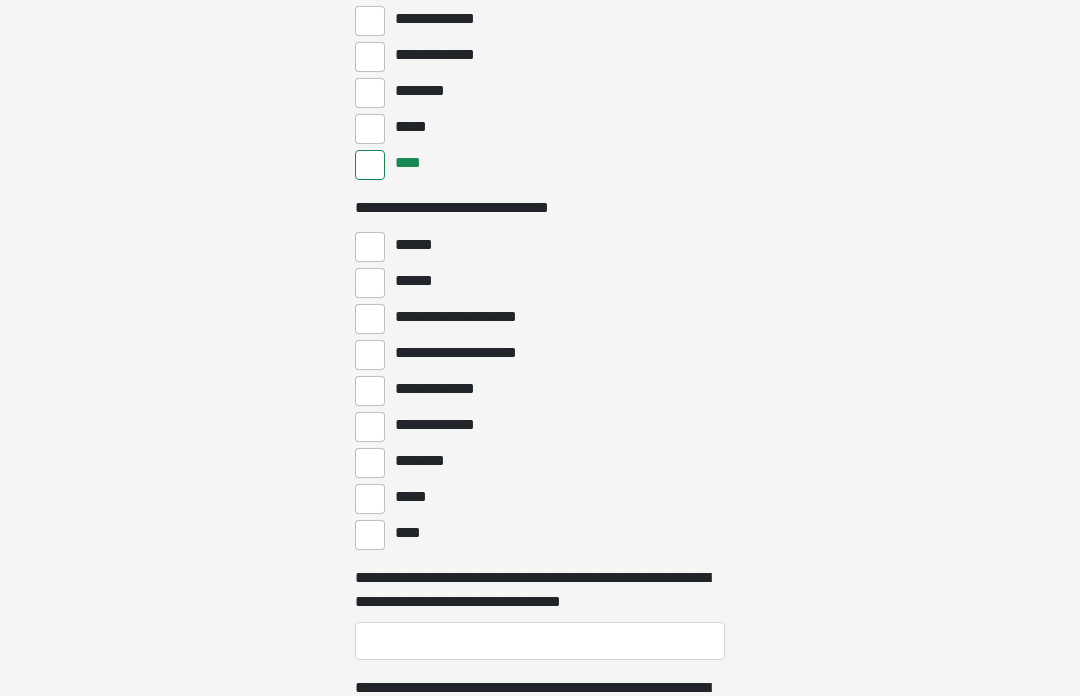 scroll, scrollTop: 4736, scrollLeft: 0, axis: vertical 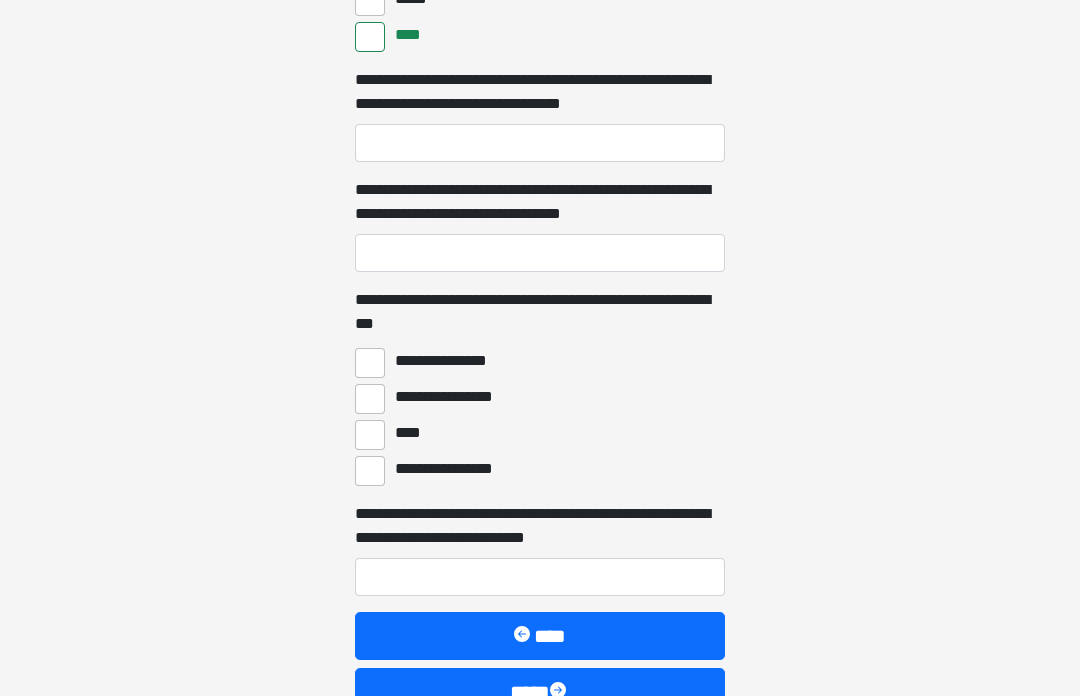 click on "****" at bounding box center [370, 436] 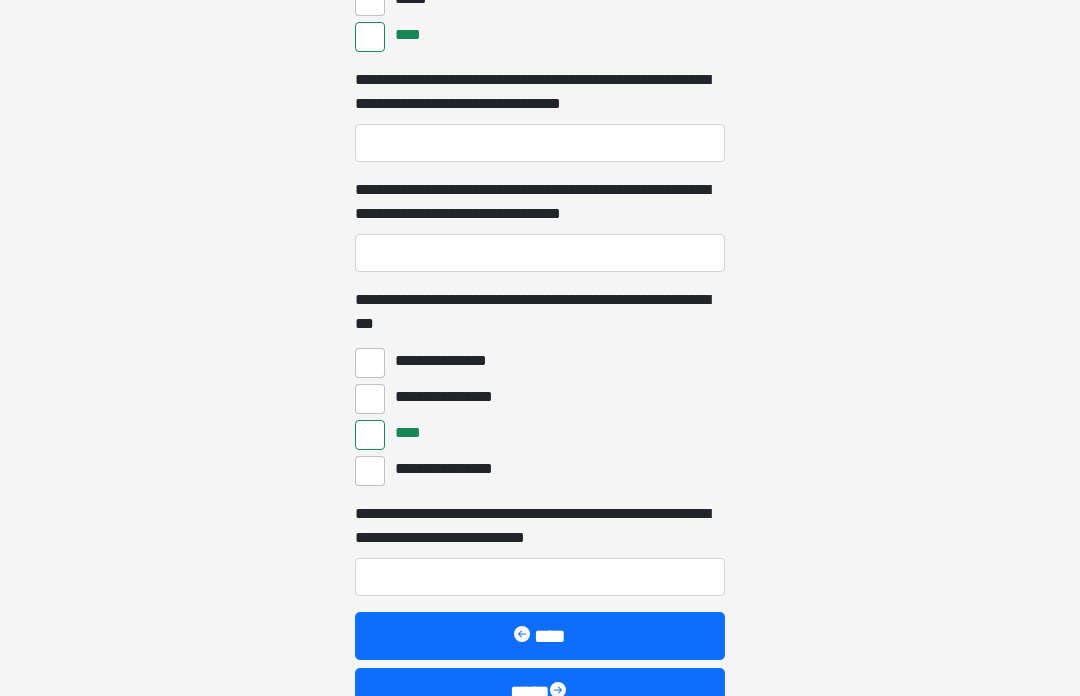 scroll, scrollTop: 5288, scrollLeft: 0, axis: vertical 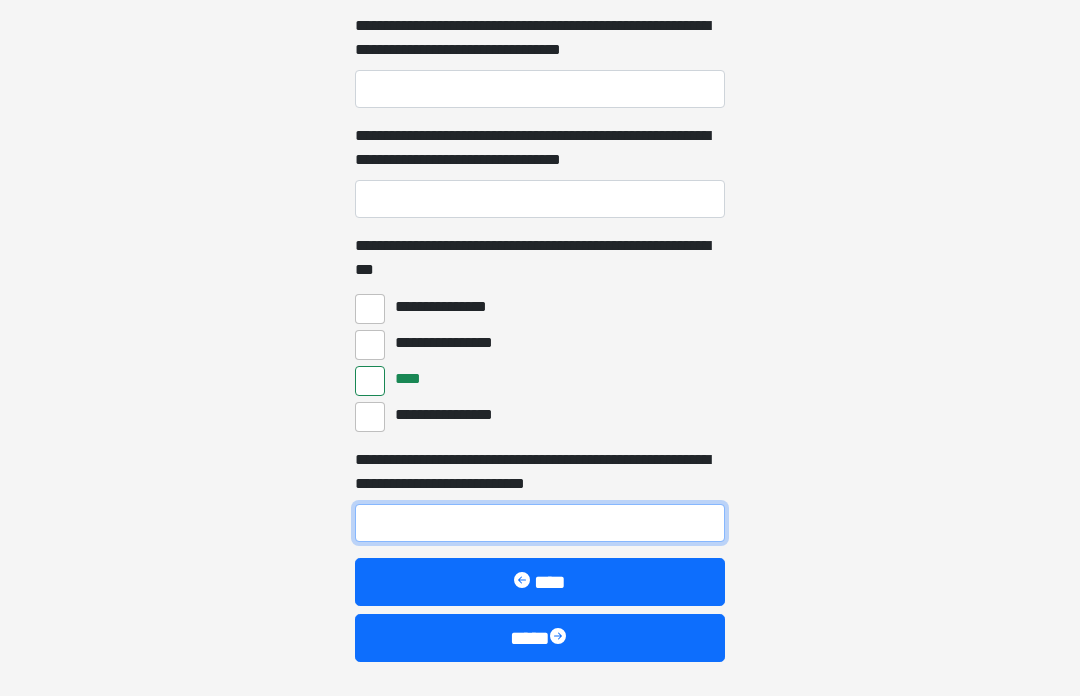 click on "**********" at bounding box center (540, 523) 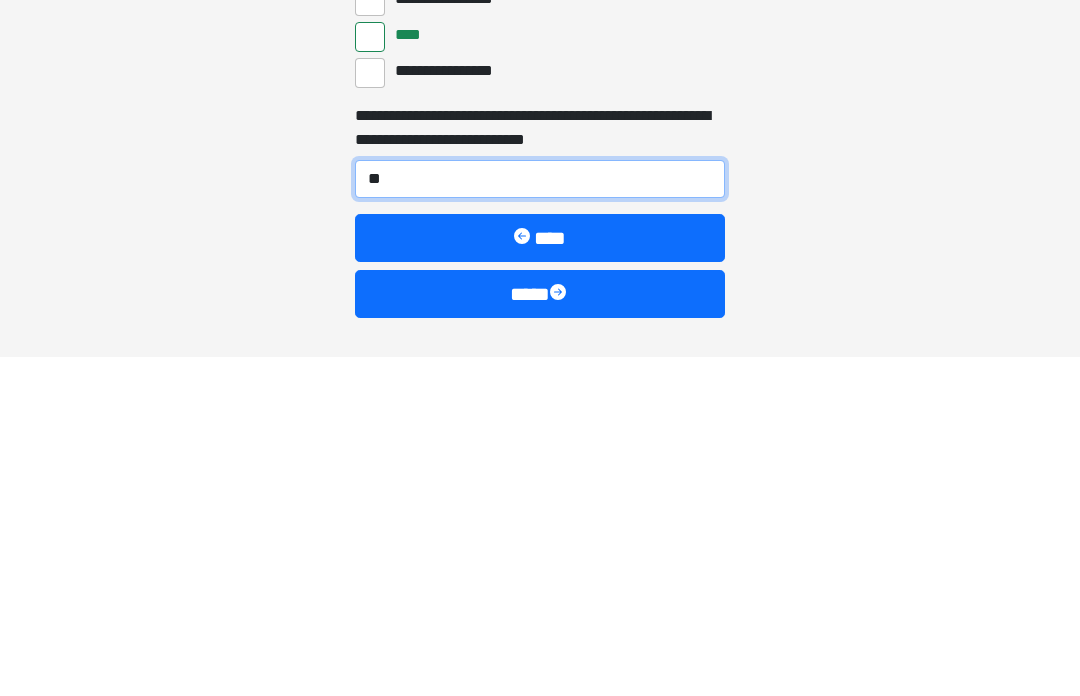 type on "**" 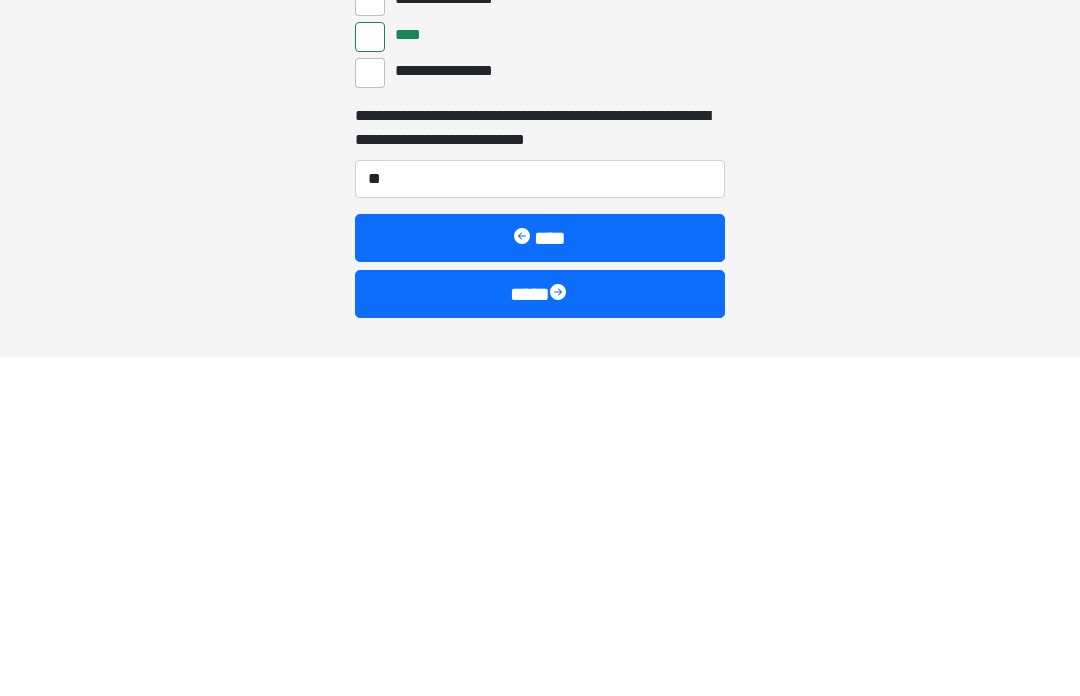 click on "****" at bounding box center [540, 633] 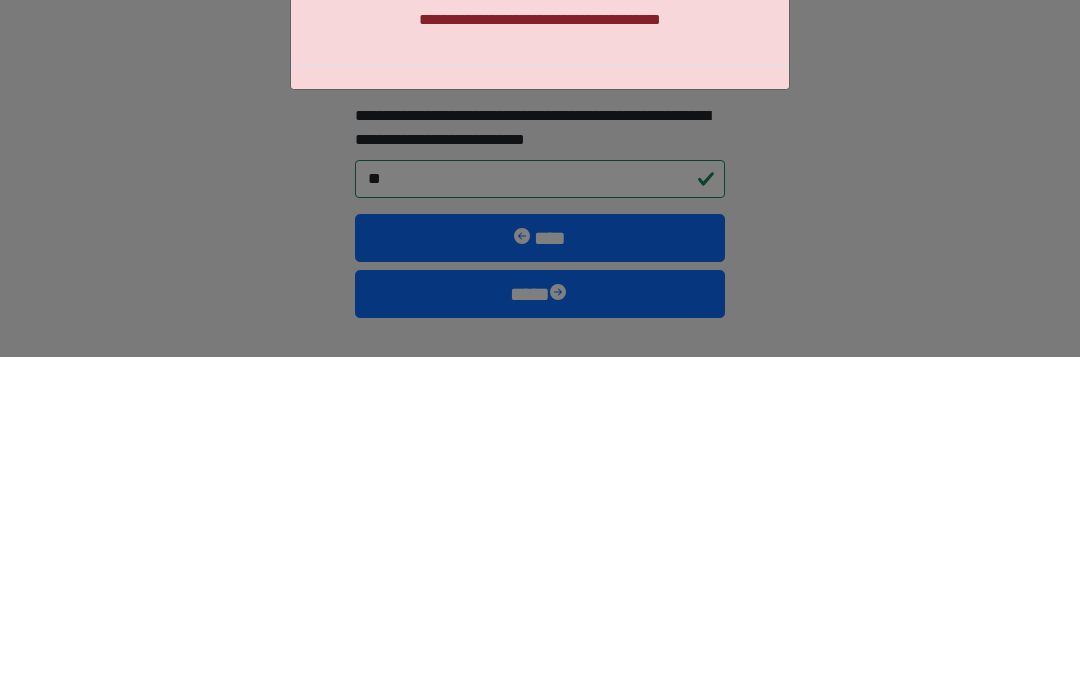 scroll, scrollTop: 5288, scrollLeft: 0, axis: vertical 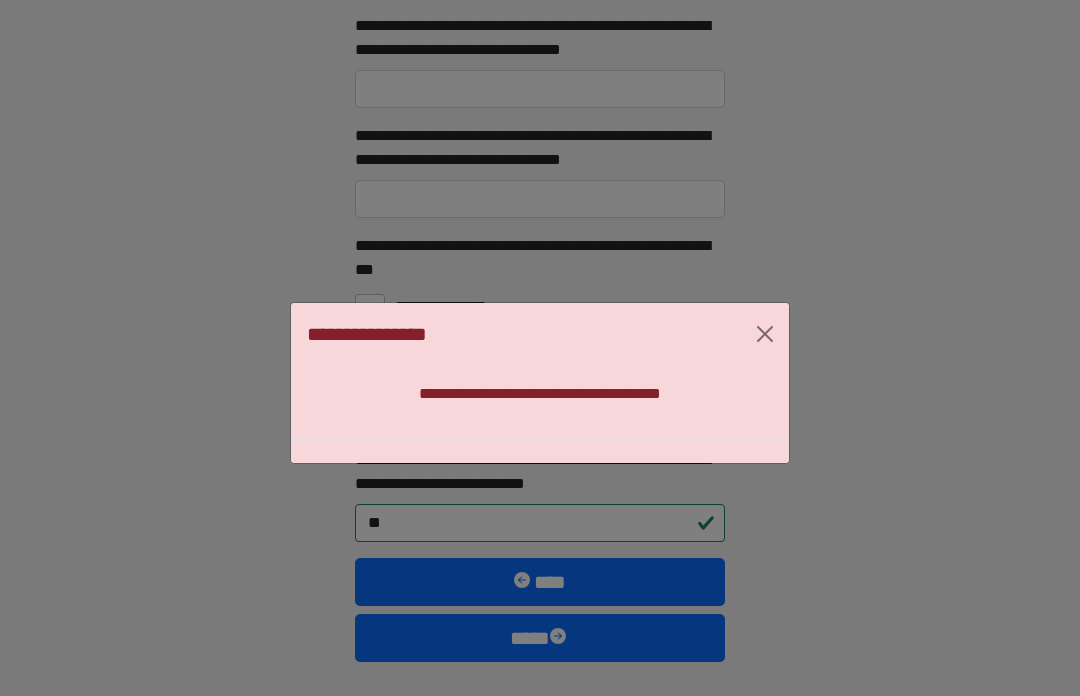 click at bounding box center (765, 334) 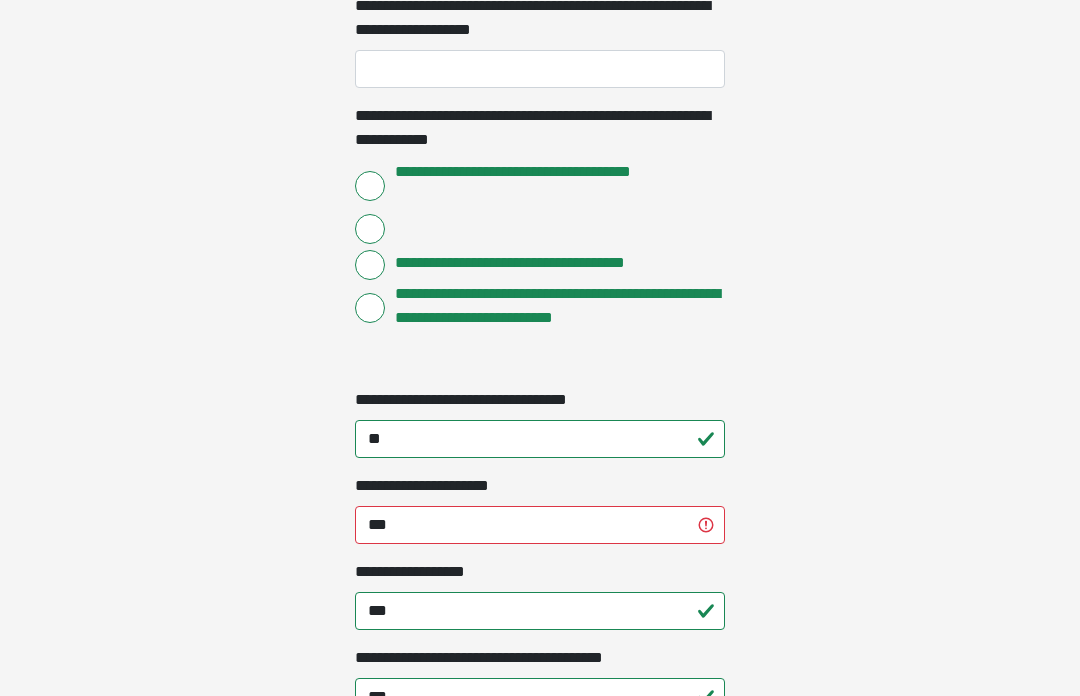scroll, scrollTop: 1677, scrollLeft: 0, axis: vertical 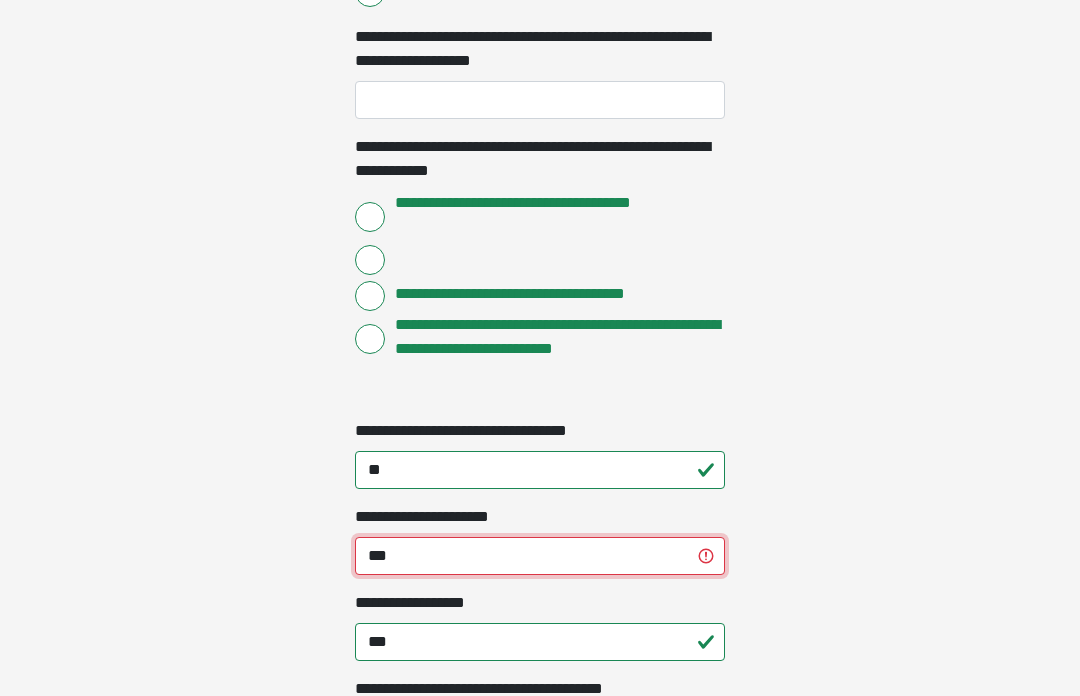 click on "***" at bounding box center [540, 556] 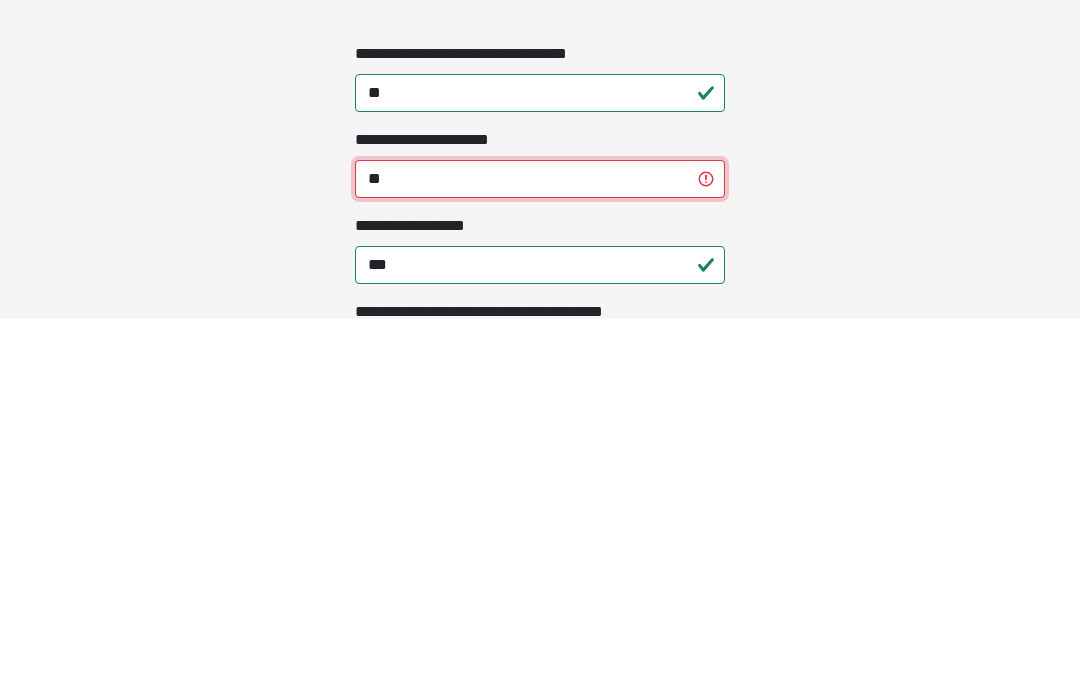type on "*" 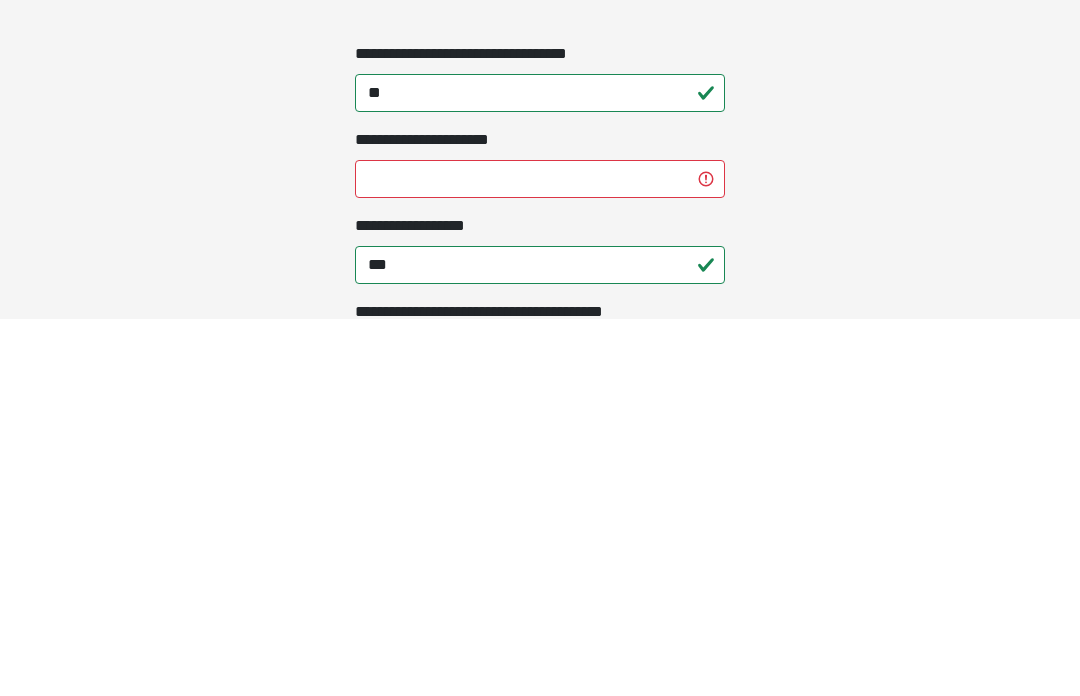 scroll, scrollTop: 2054, scrollLeft: 0, axis: vertical 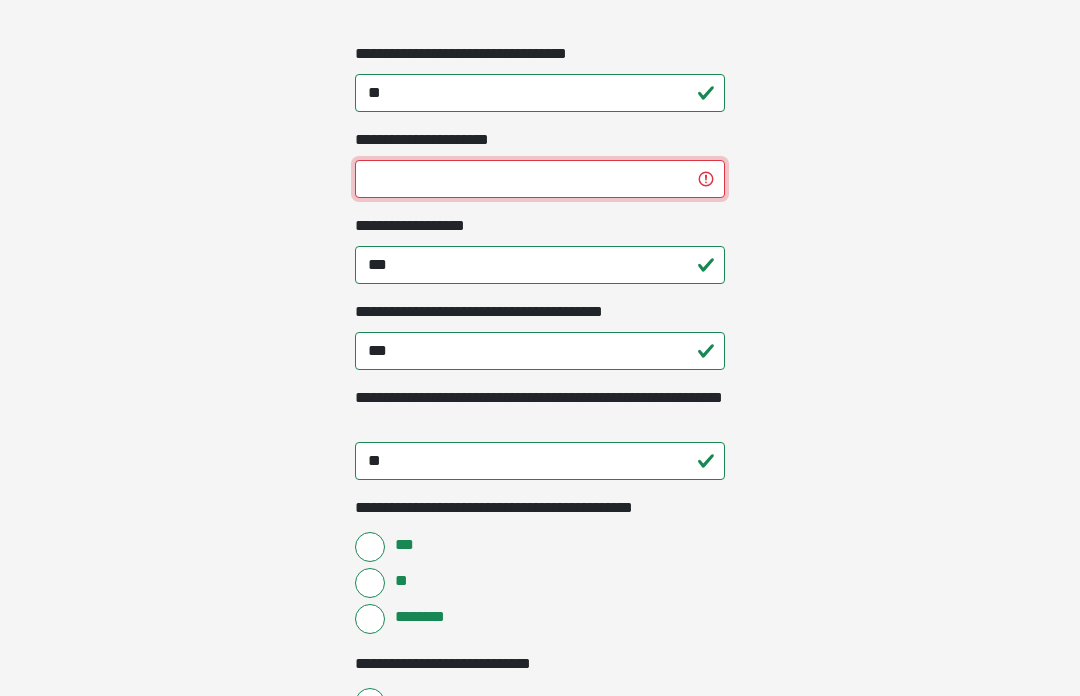 click on "**********" at bounding box center (540, 179) 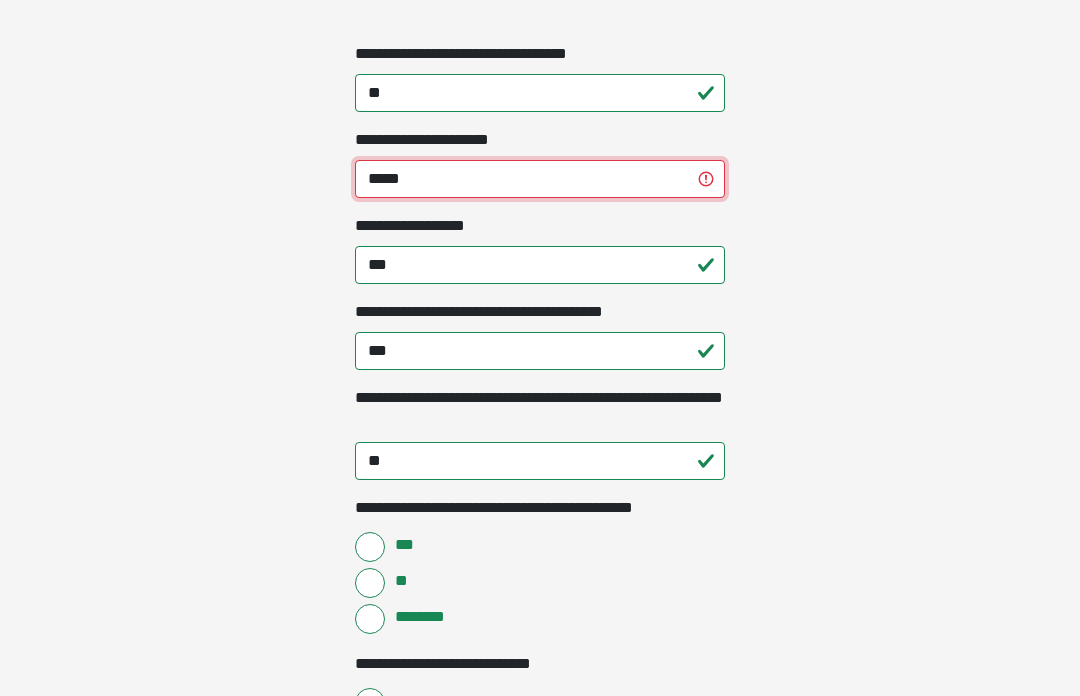 type on "******" 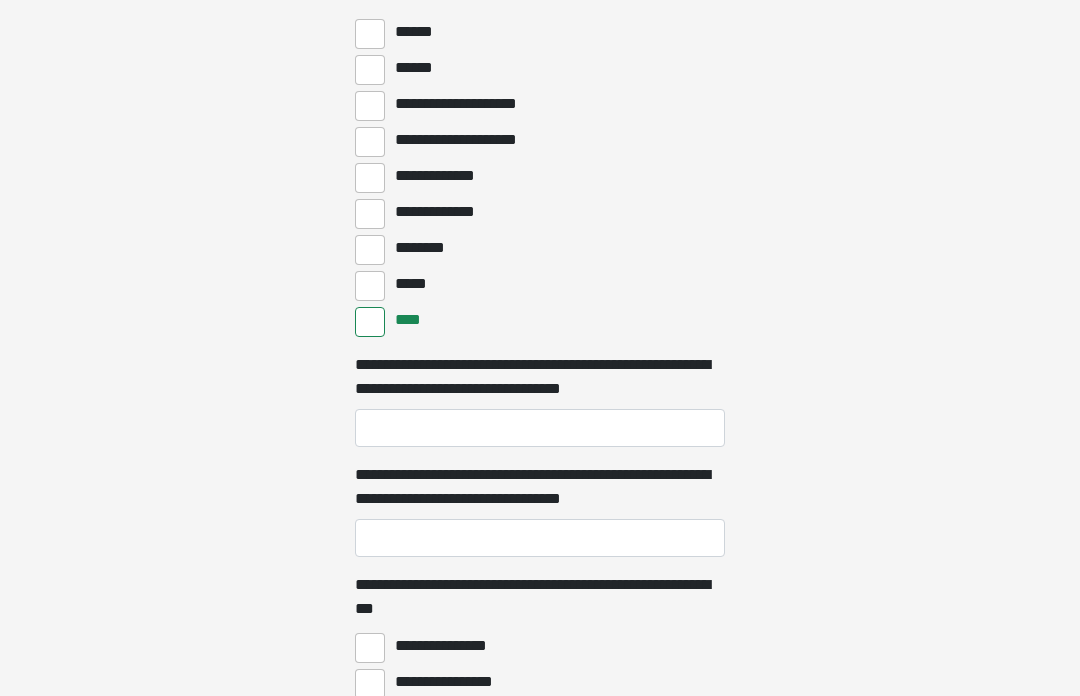 scroll, scrollTop: 5288, scrollLeft: 0, axis: vertical 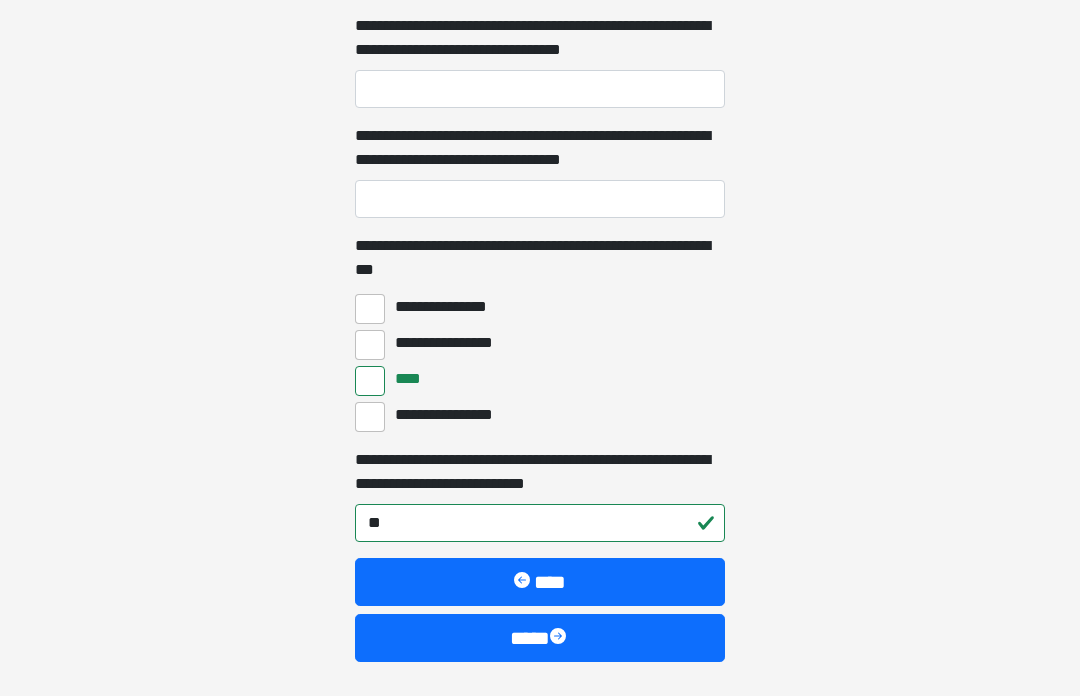 click at bounding box center [560, 638] 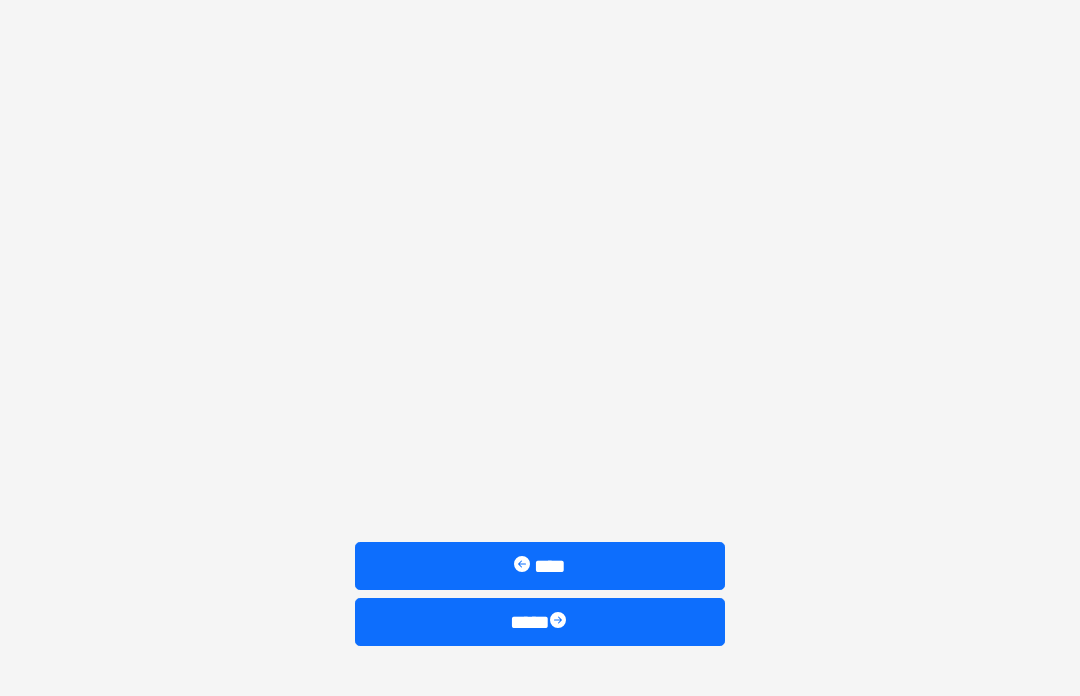 scroll, scrollTop: 1460, scrollLeft: 0, axis: vertical 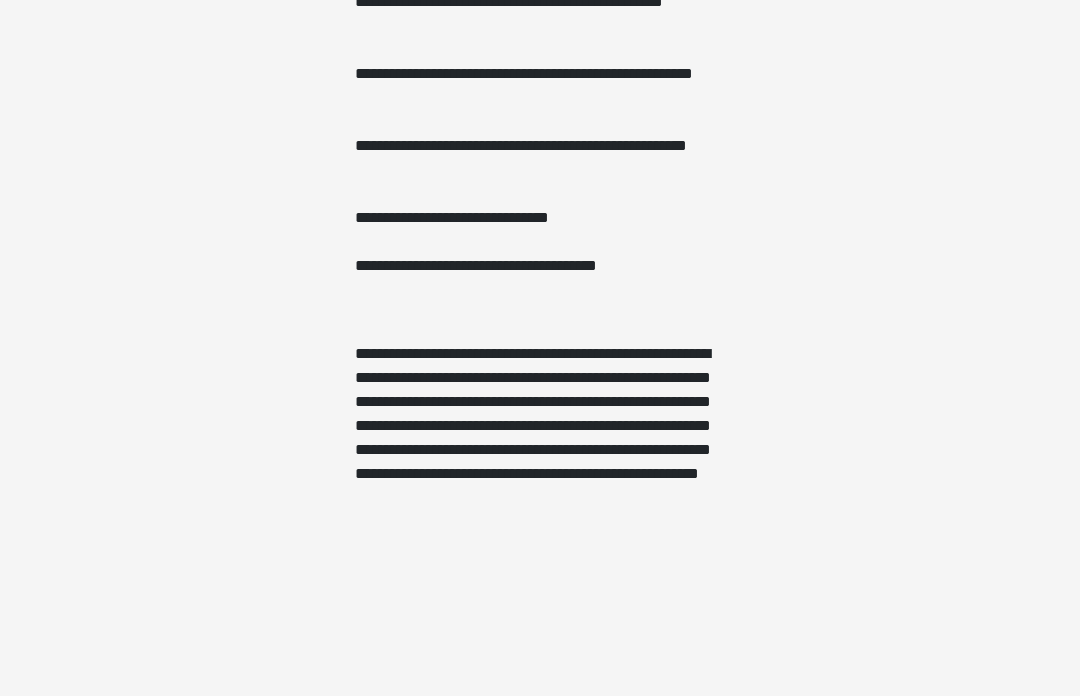 click on "**********" at bounding box center [540, -1112] 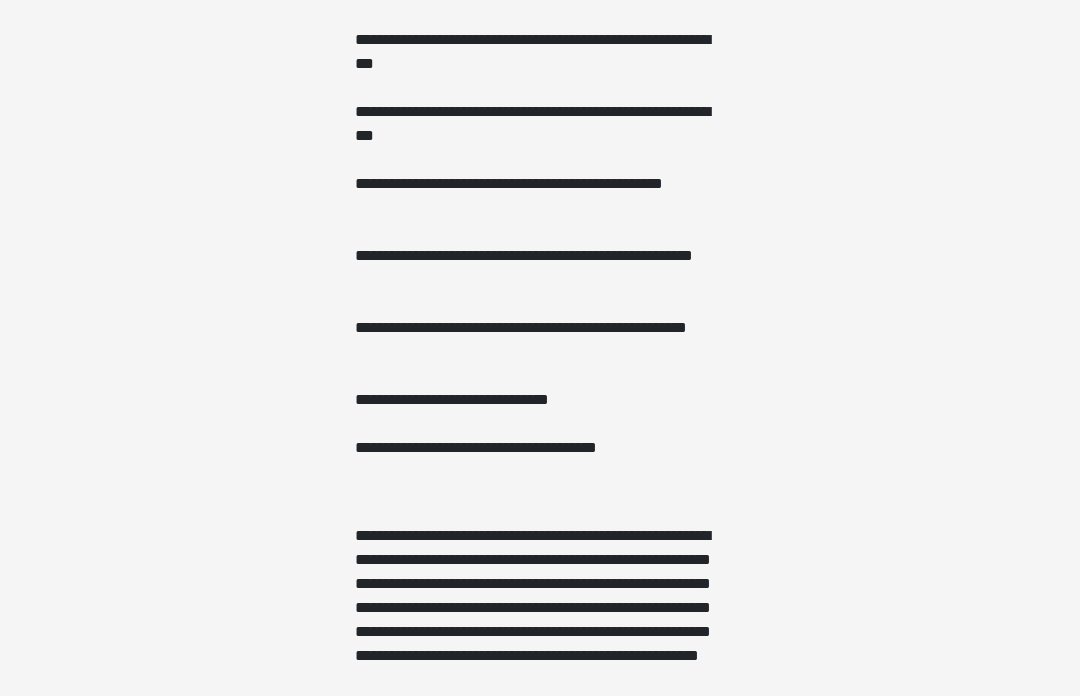 scroll, scrollTop: 1460, scrollLeft: 0, axis: vertical 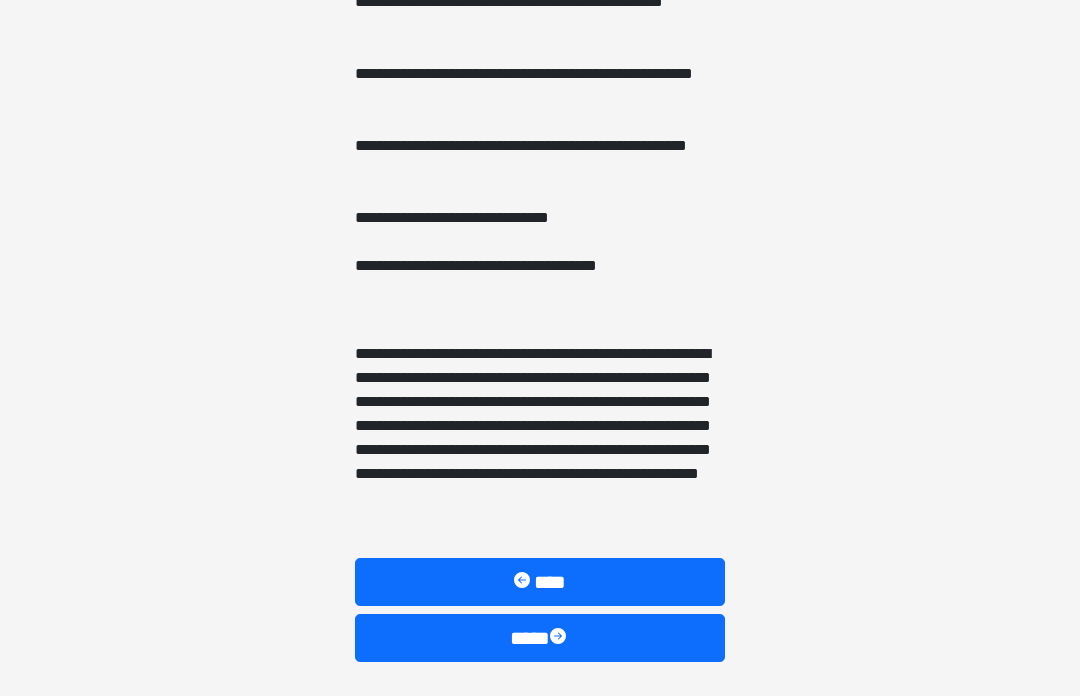 click on "****" at bounding box center [540, 638] 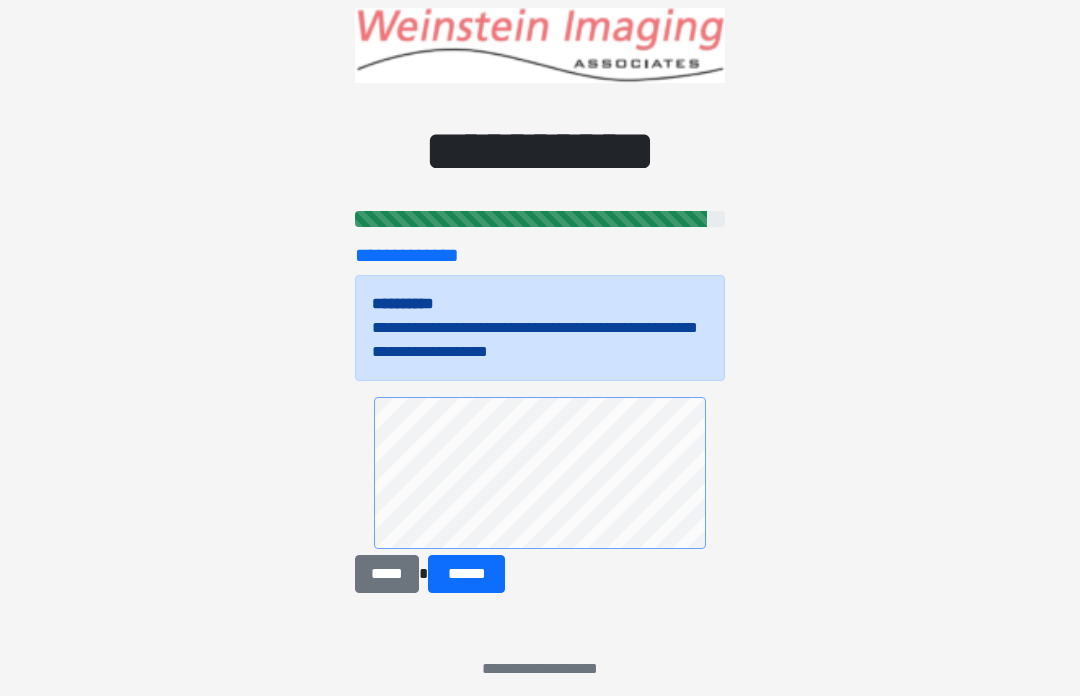 scroll, scrollTop: 47, scrollLeft: 0, axis: vertical 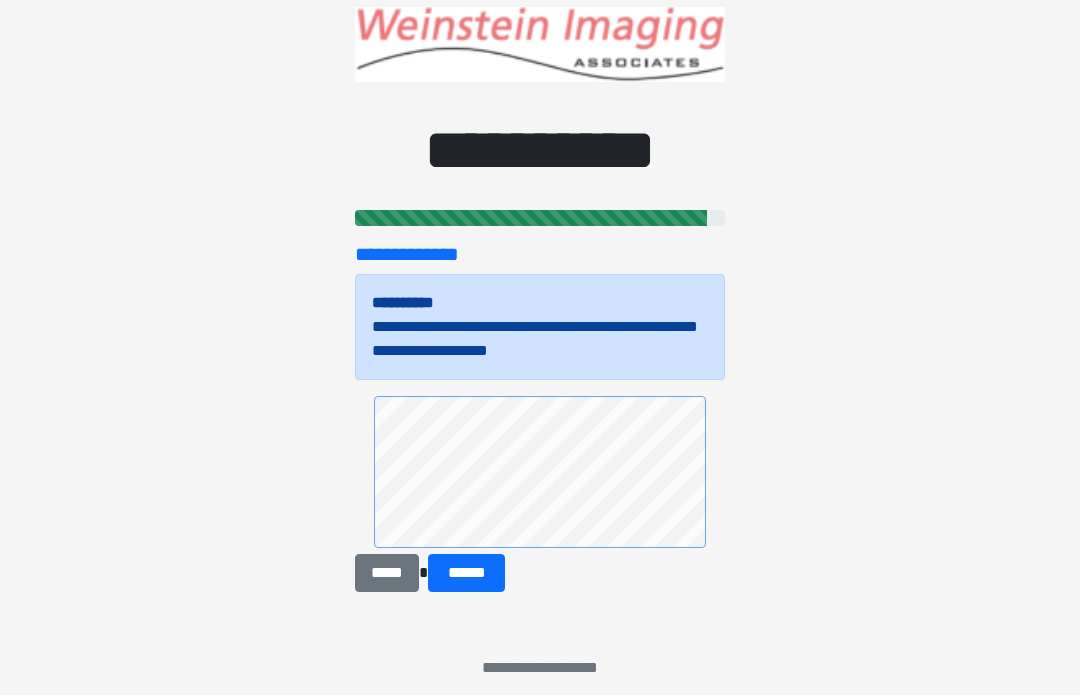 click on "******" at bounding box center [466, 574] 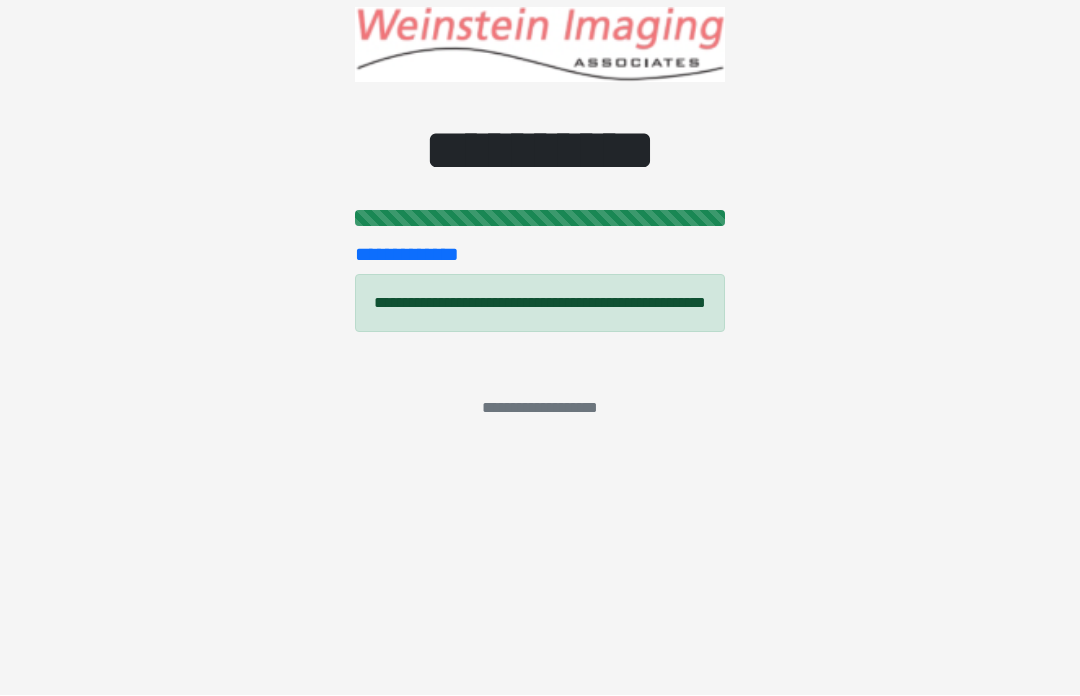 scroll, scrollTop: 0, scrollLeft: 0, axis: both 